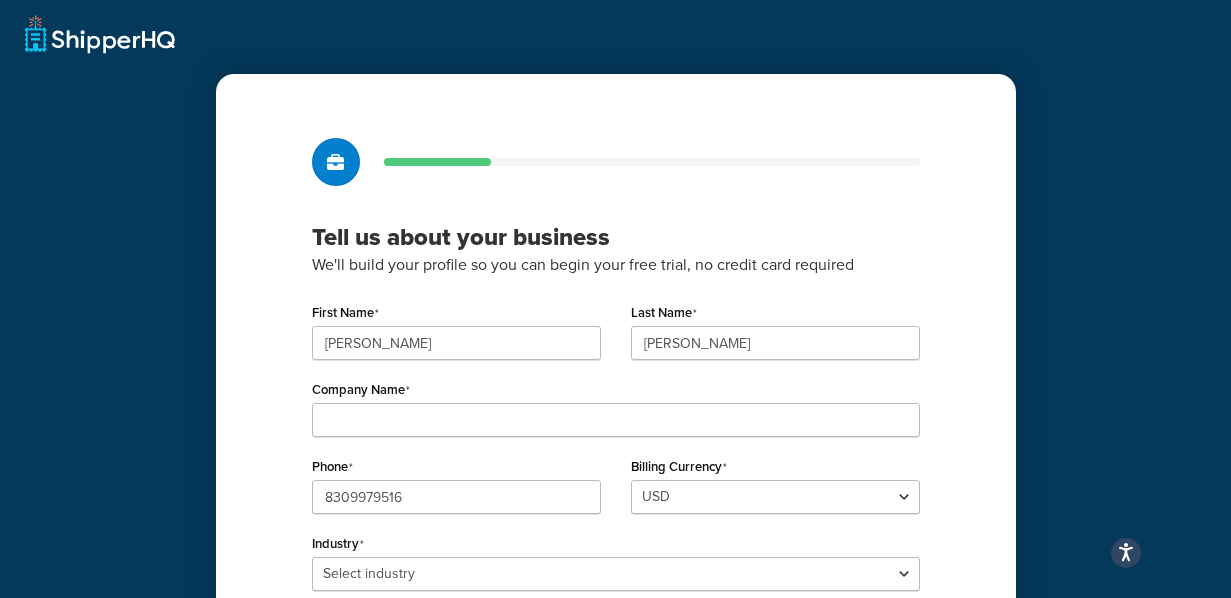 scroll, scrollTop: 0, scrollLeft: 0, axis: both 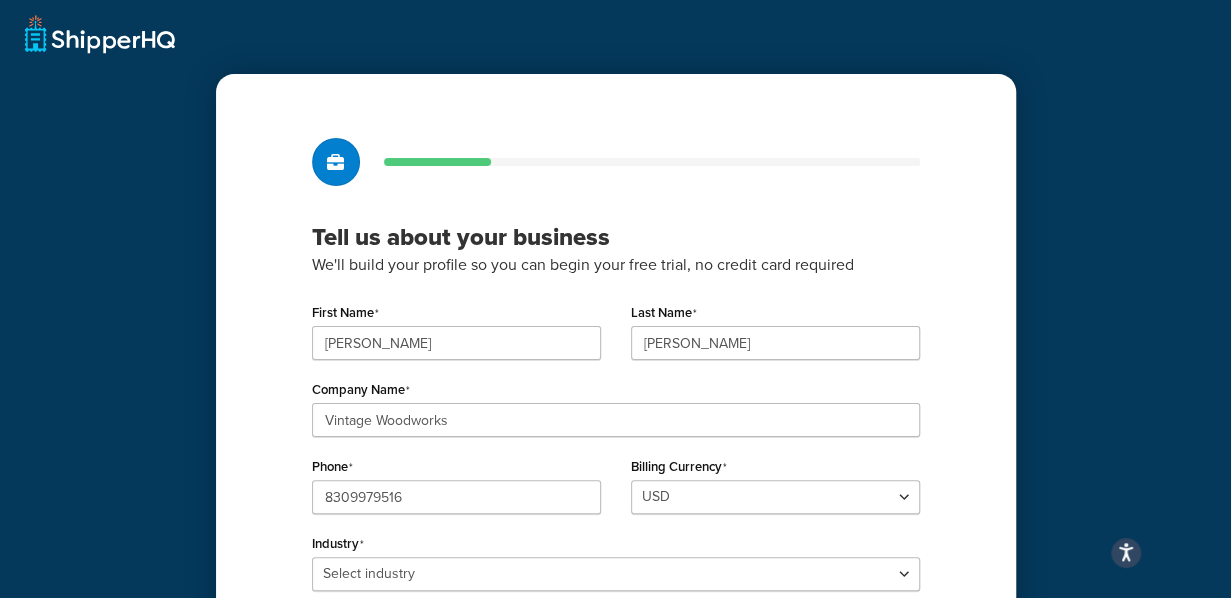 type on "Vintage Woodworks" 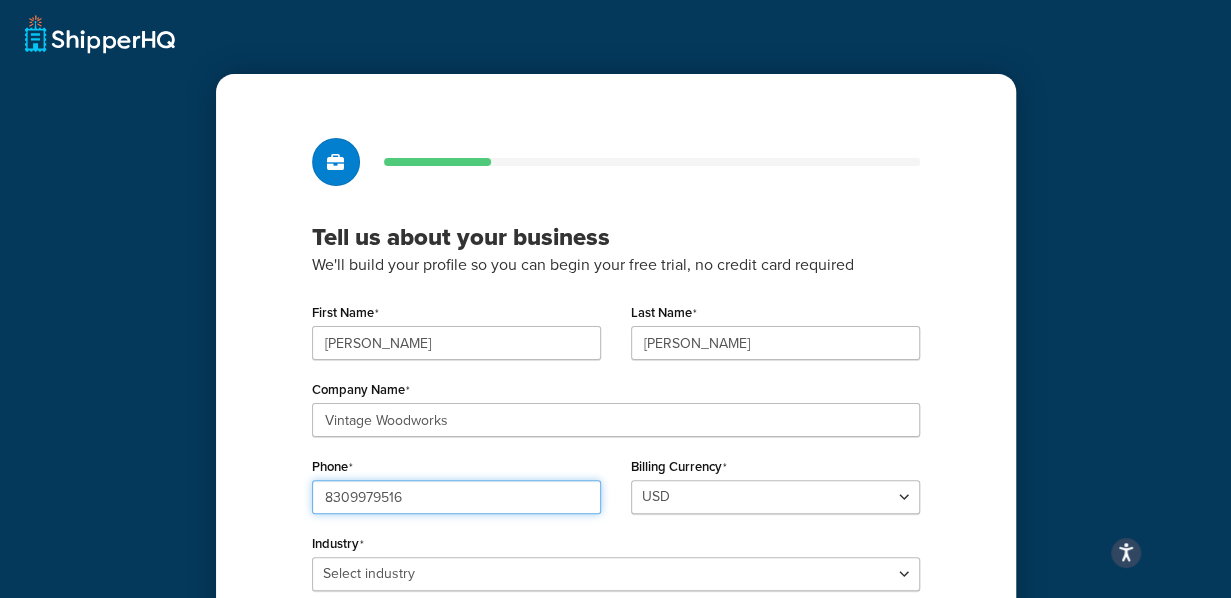 click on "8309979516" at bounding box center [456, 497] 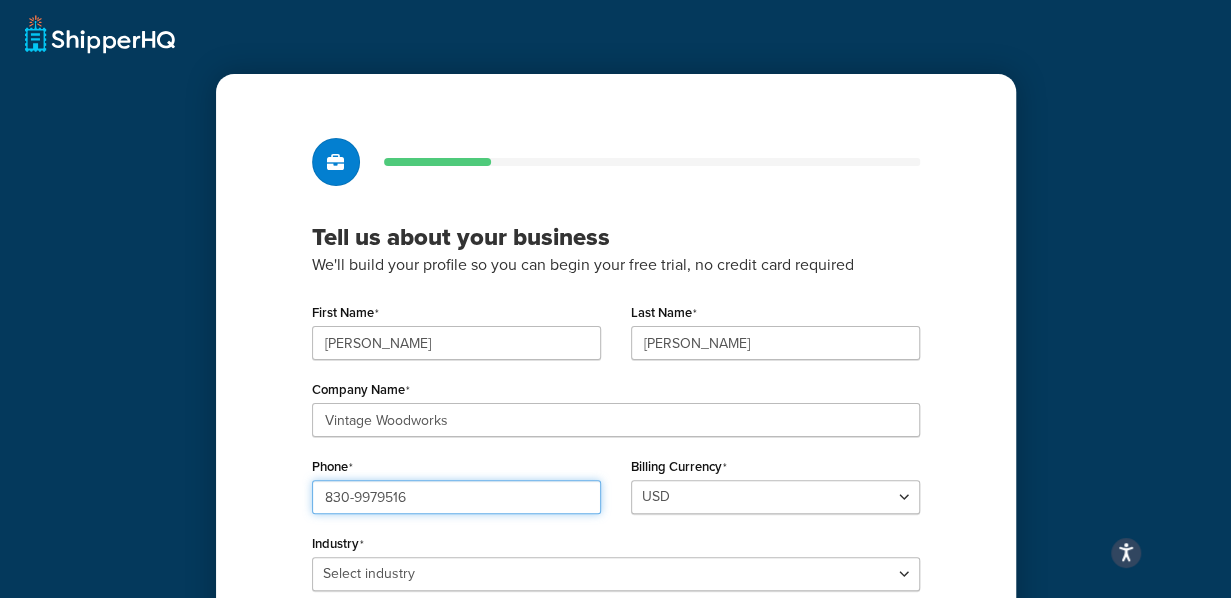 click on "830-9979516" at bounding box center [456, 497] 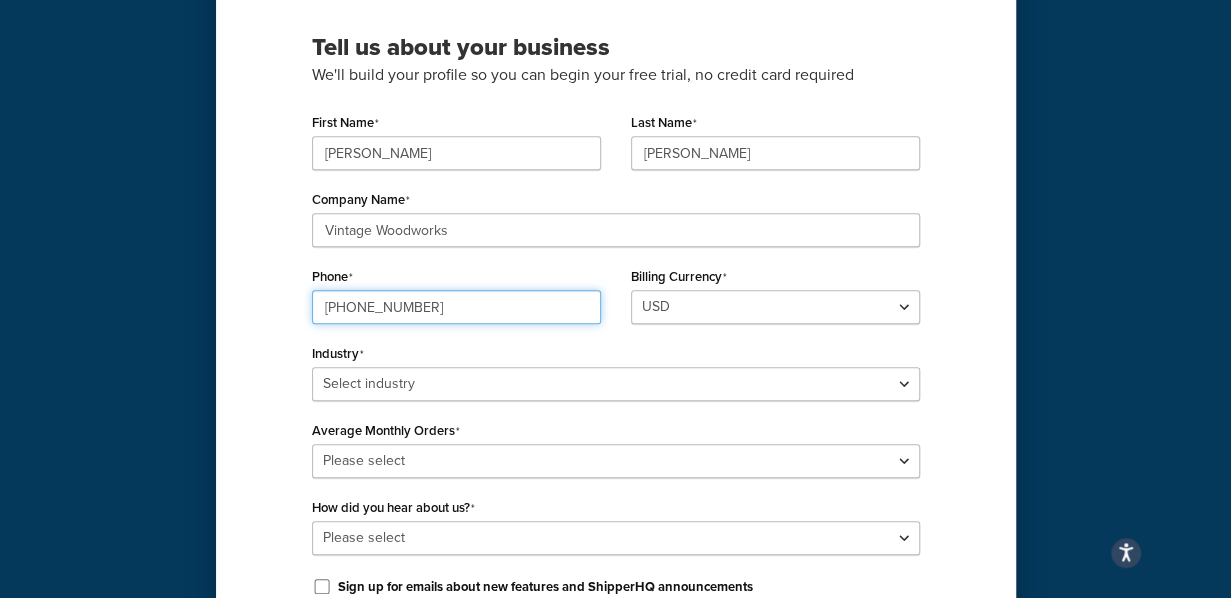 scroll, scrollTop: 208, scrollLeft: 0, axis: vertical 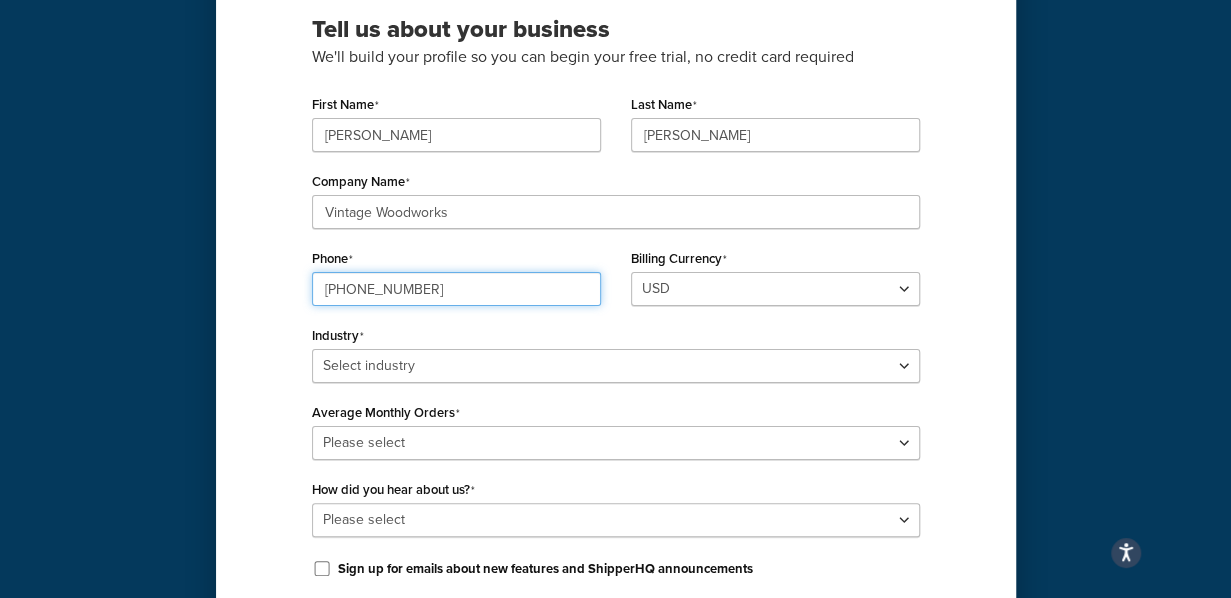 type on "830-997-9516" 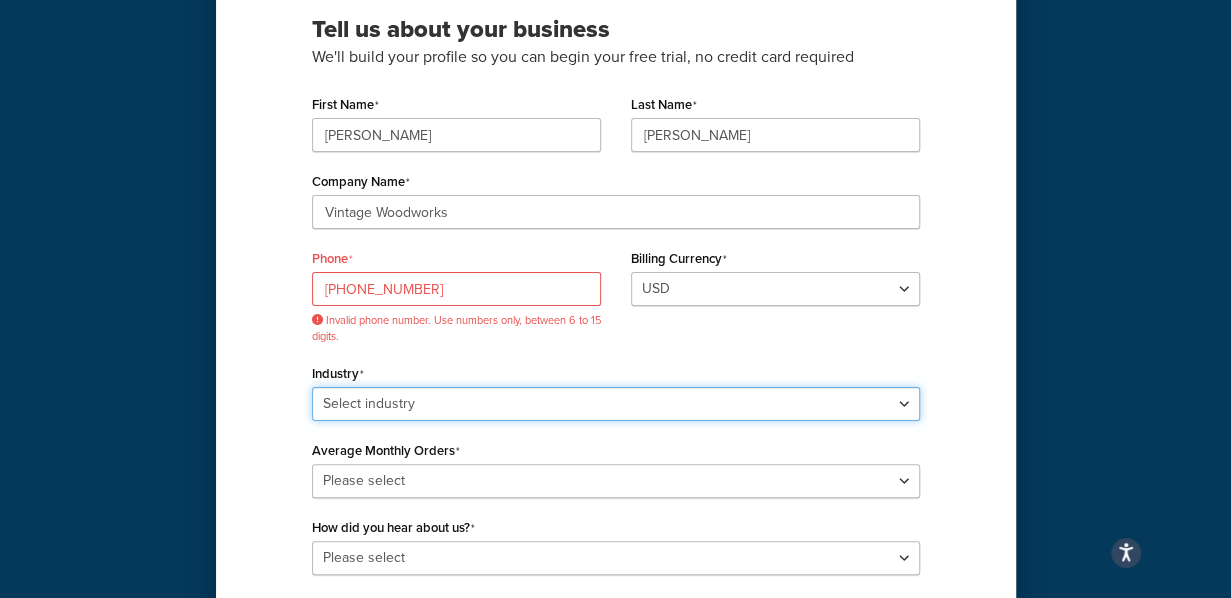 select on "17" 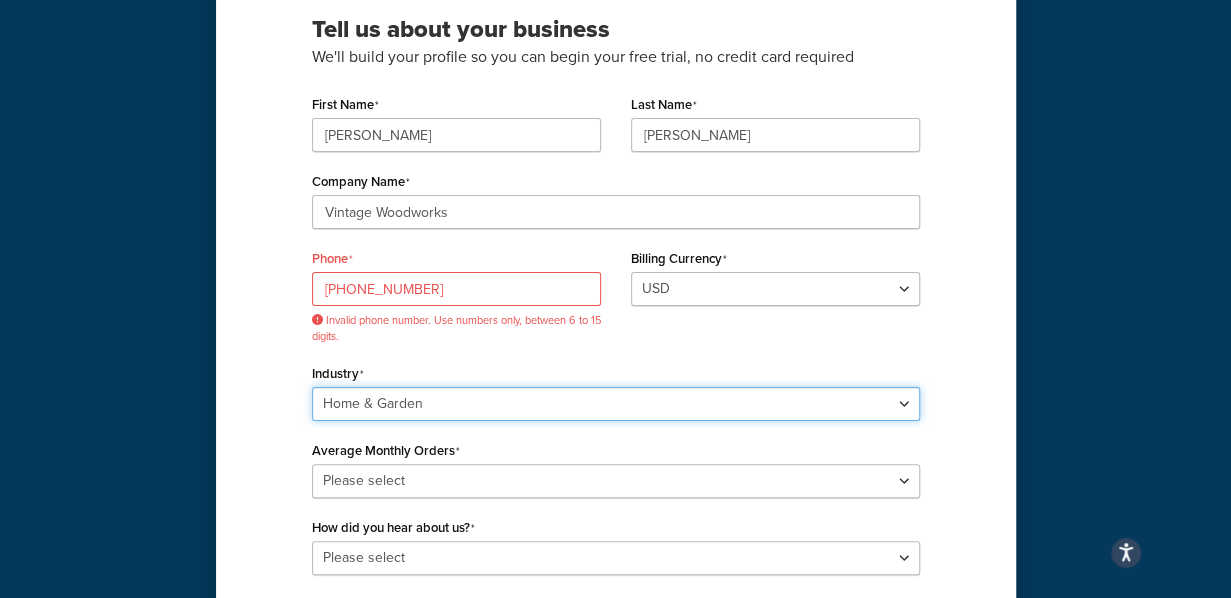 click on "Home & Garden" at bounding box center [0, 0] 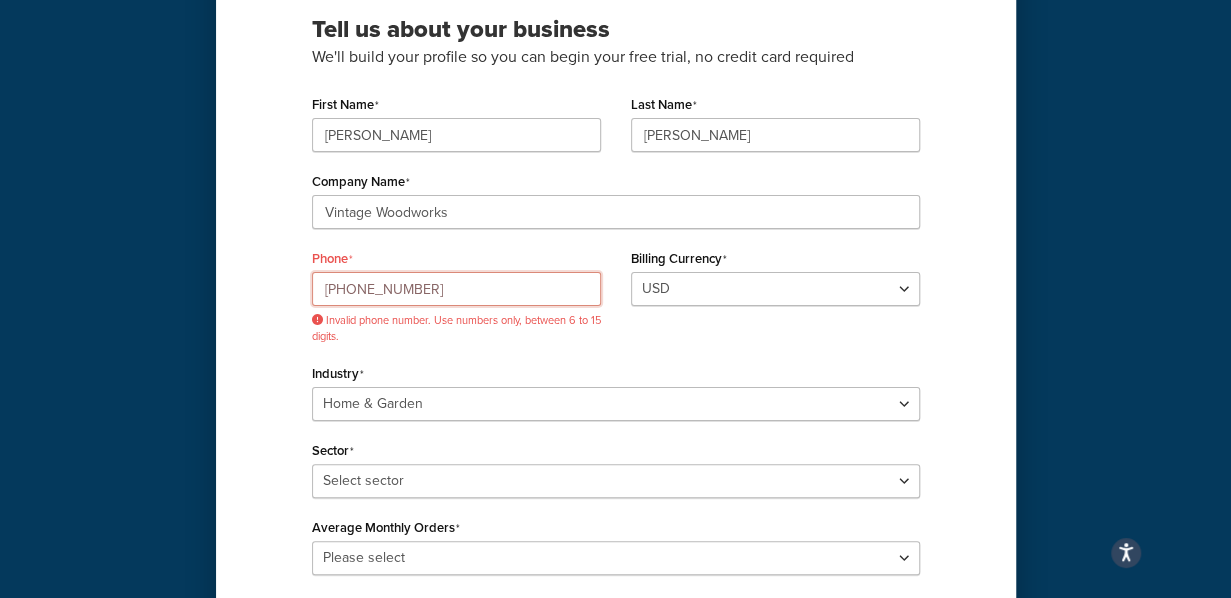 click on "830-997-9516" at bounding box center [456, 289] 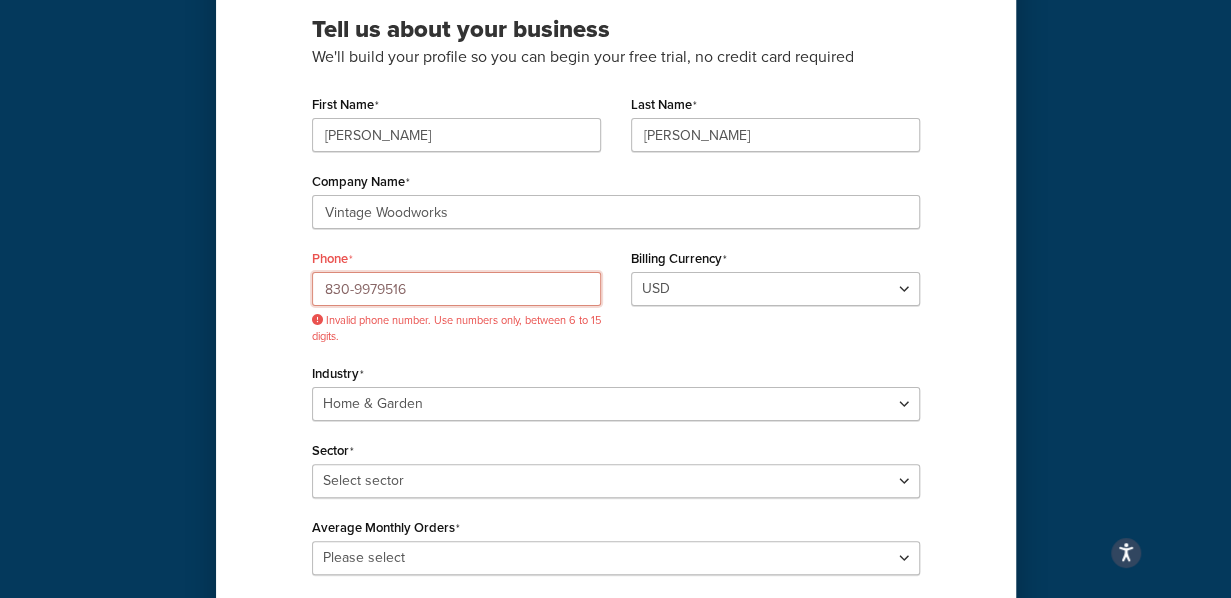 click on "830-9979516" at bounding box center [456, 289] 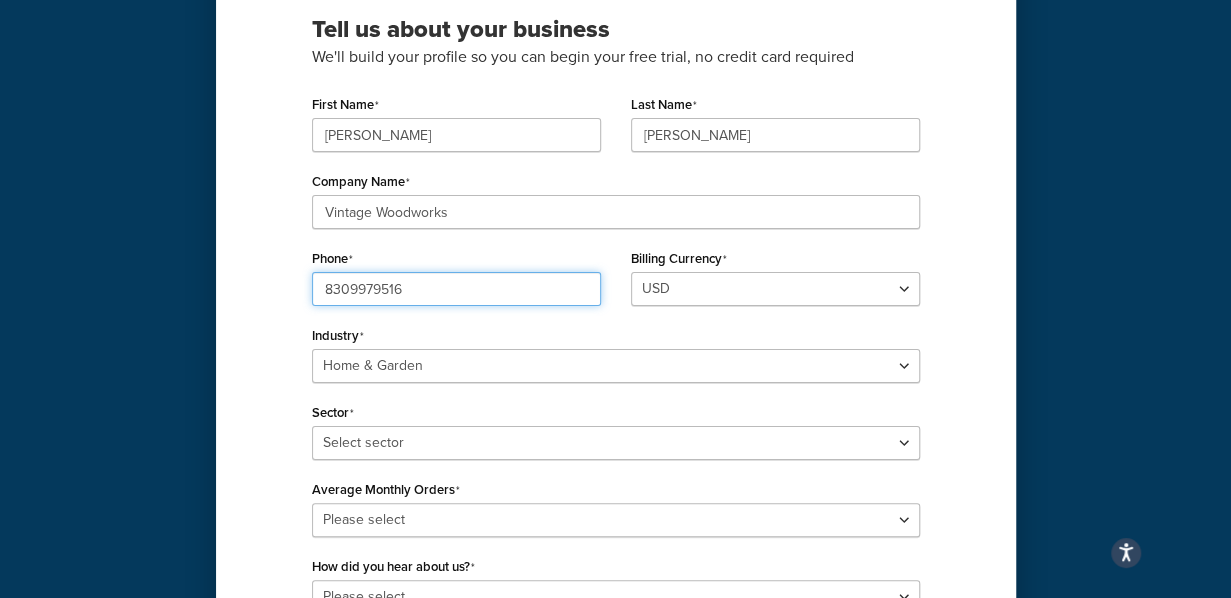 type on "8309979516" 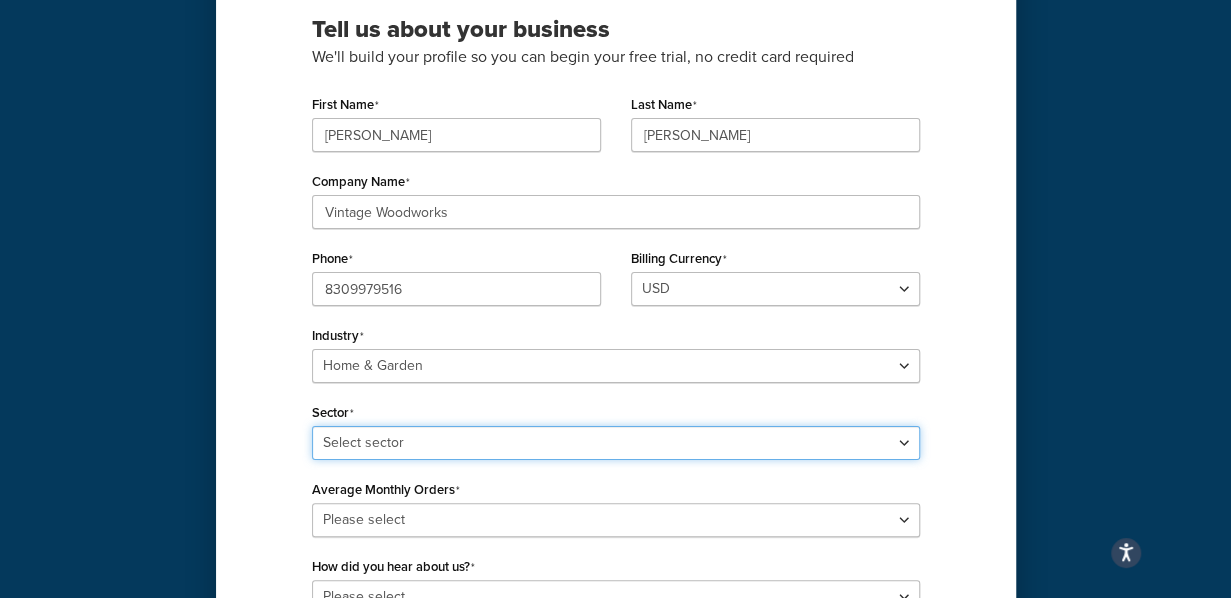 select on "44" 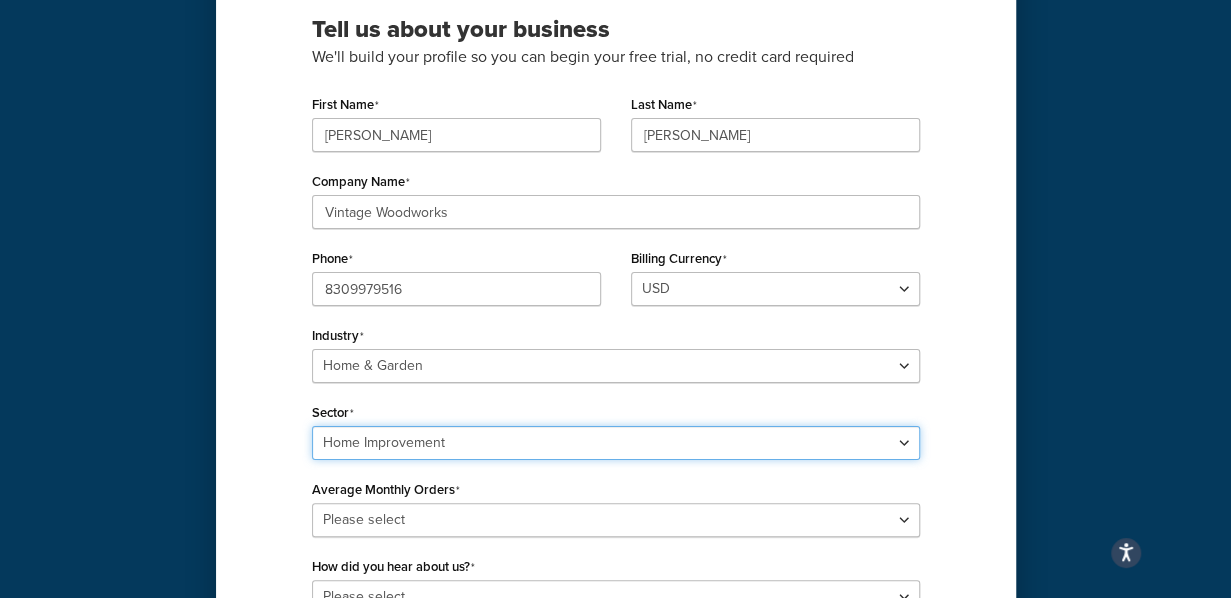 click on "Home Improvement" at bounding box center (0, 0) 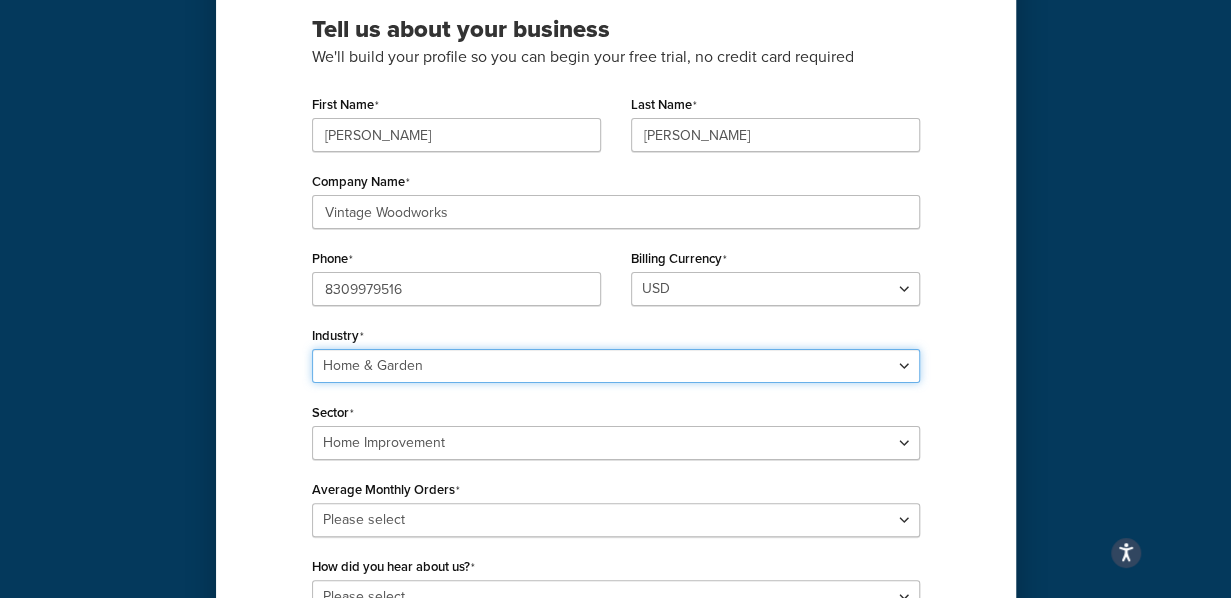 click on "Select industry  Automotive  Adult  Agriculture  Alcohol, Tobacco & CBD  Arts & Crafts  Baby  Books, Music & Entertainment  Business Equipment & Supplies  Chemical & Hazardous Materials  Computer & Electronics  Construction  Displays & Staging  Education  Fashion & Beauty  Food & Nutrition  Gym & Fitness  Home & Garden  Machinery & Manufacturing  Medical & Pharmacy  Pet Supplies & Live Animals  Restaurant & Catering Equipment  Sporting Goods & Recreation  Toys, Games, Hobbies & Party  Wholesale  Other" at bounding box center (616, 366) 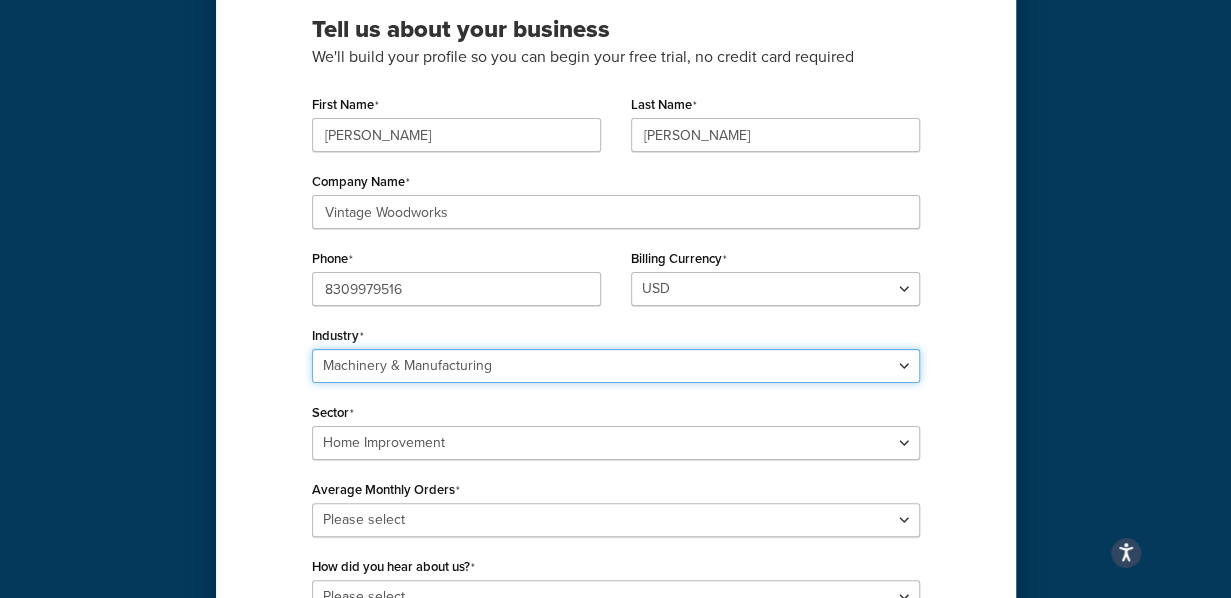 click on "Machinery & Manufacturing" at bounding box center (0, 0) 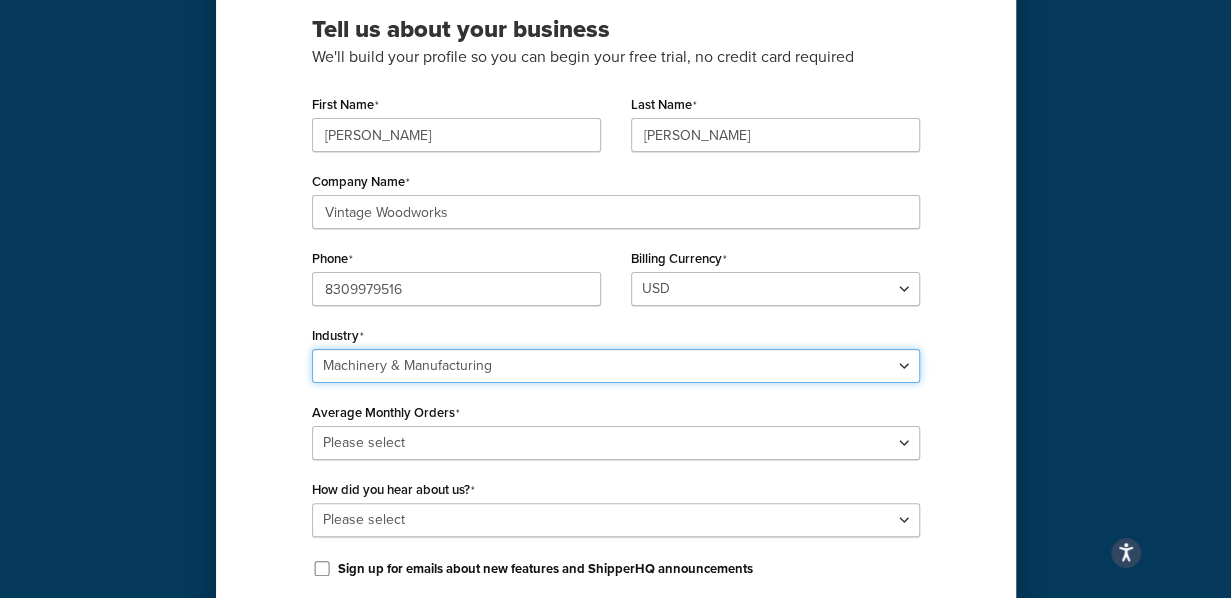 click on "Select industry  Automotive  Adult  Agriculture  Alcohol, Tobacco & CBD  Arts & Crafts  Baby  Books, Music & Entertainment  Business Equipment & Supplies  Chemical & Hazardous Materials  Computer & Electronics  Construction  Displays & Staging  Education  Fashion & Beauty  Food & Nutrition  Gym & Fitness  Home & Garden  Machinery & Manufacturing  Medical & Pharmacy  Pet Supplies & Live Animals  Restaurant & Catering Equipment  Sporting Goods & Recreation  Toys, Games, Hobbies & Party  Wholesale  Other" at bounding box center (616, 366) 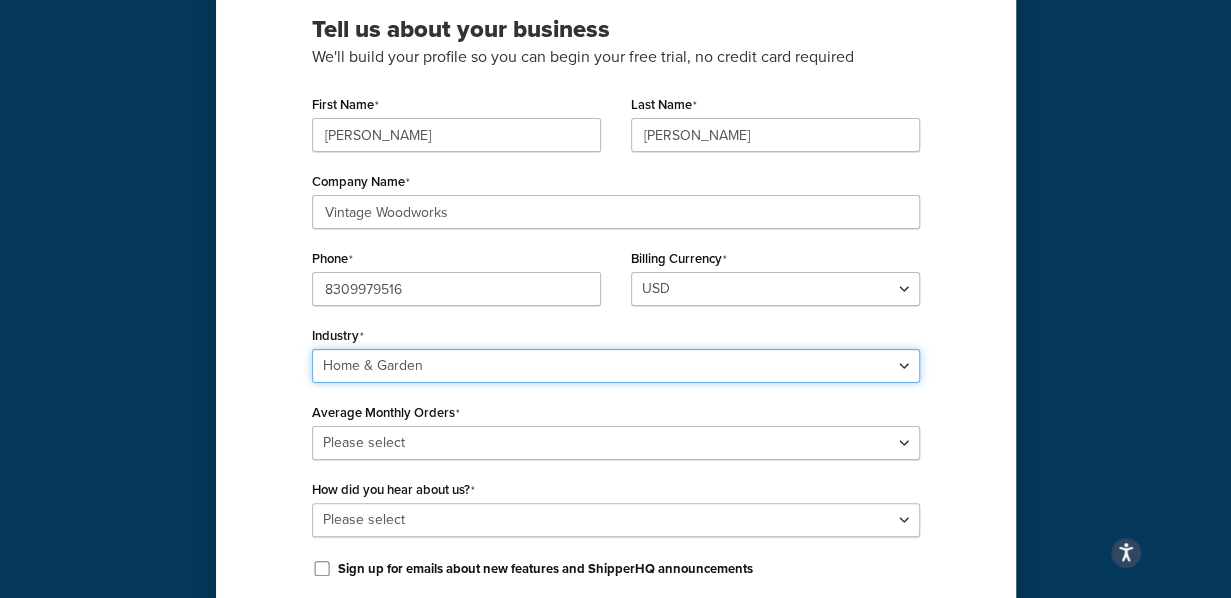 click on "Home & Garden" at bounding box center (0, 0) 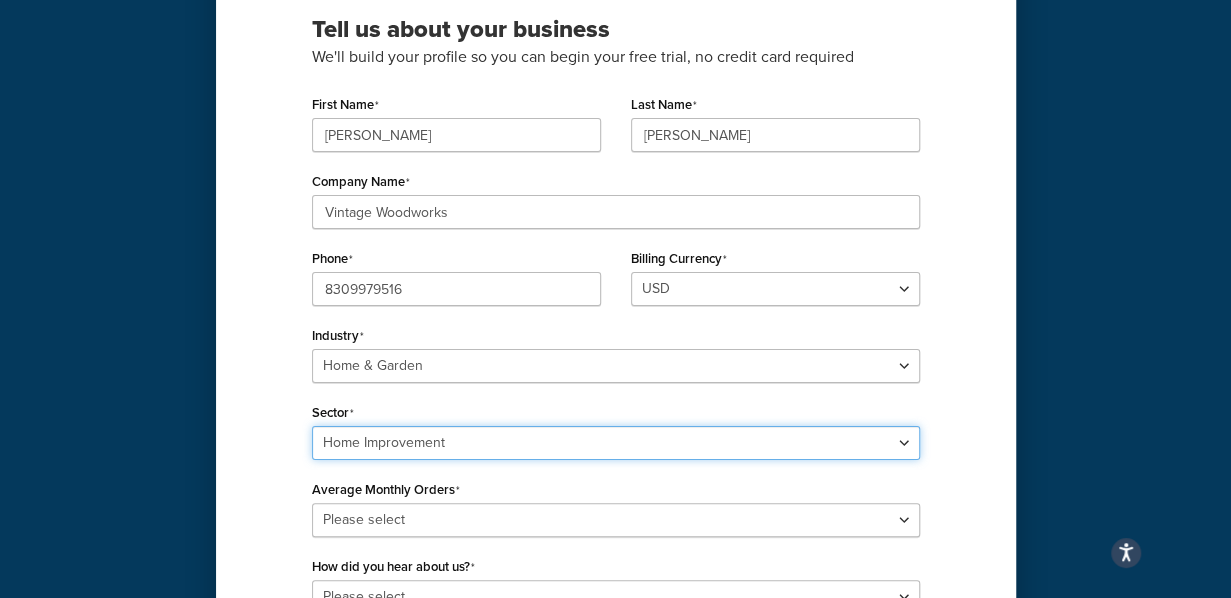 click on "Select sector  Furniture  Garden Supplies  Home Goods  Home Improvement  Nursery / Arborist" at bounding box center (616, 443) 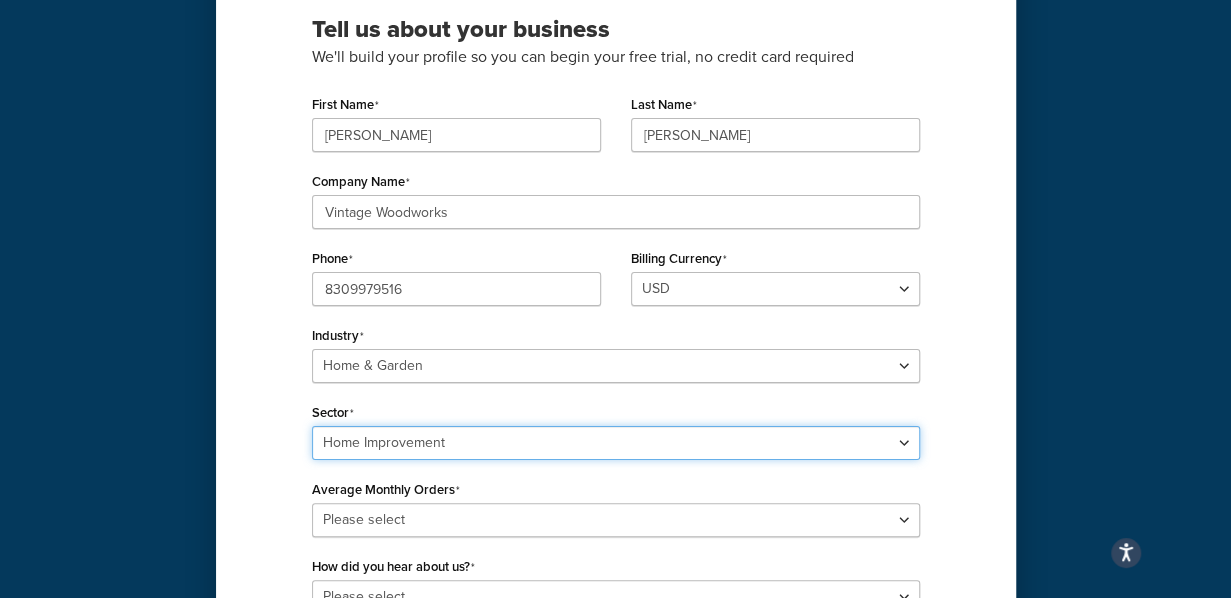 click on "Home Improvement" at bounding box center (0, 0) 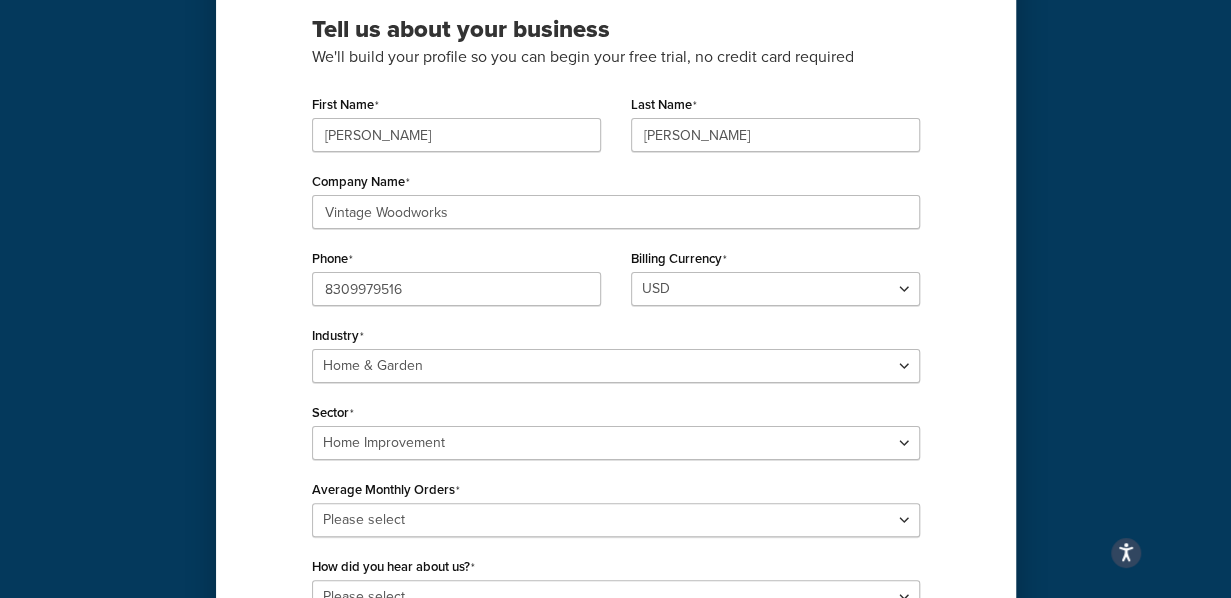 click on "Tell us about your business We'll build your profile so you can begin your free trial, no credit card required First Name   Ellen Last Name   Fowler Company Name   Vintage Woodworks Phone   8309979516 Billing Currency   USD  Industry   Select industry  Automotive  Adult  Agriculture  Alcohol, Tobacco & CBD  Arts & Crafts  Baby  Books, Music & Entertainment  Business Equipment & Supplies  Chemical & Hazardous Materials  Computer & Electronics  Construction  Displays & Staging  Education  Fashion & Beauty  Food & Nutrition  Gym & Fitness  Home & Garden  Machinery & Manufacturing  Medical & Pharmacy  Pet Supplies & Live Animals  Restaurant & Catering Equipment  Sporting Goods & Recreation  Toys, Games, Hobbies & Party  Wholesale  Other  Sector   Select sector  Furniture  Garden Supplies  Home Goods  Home Improvement  Nursery / Arborist  Average Monthly Orders   Please select  0-500  501-1,000  1,001-10,000  10,001-20,000  Over 20,000  How did you hear about us?   Please select  Online Search  Referred by Agency" at bounding box center [616, 330] 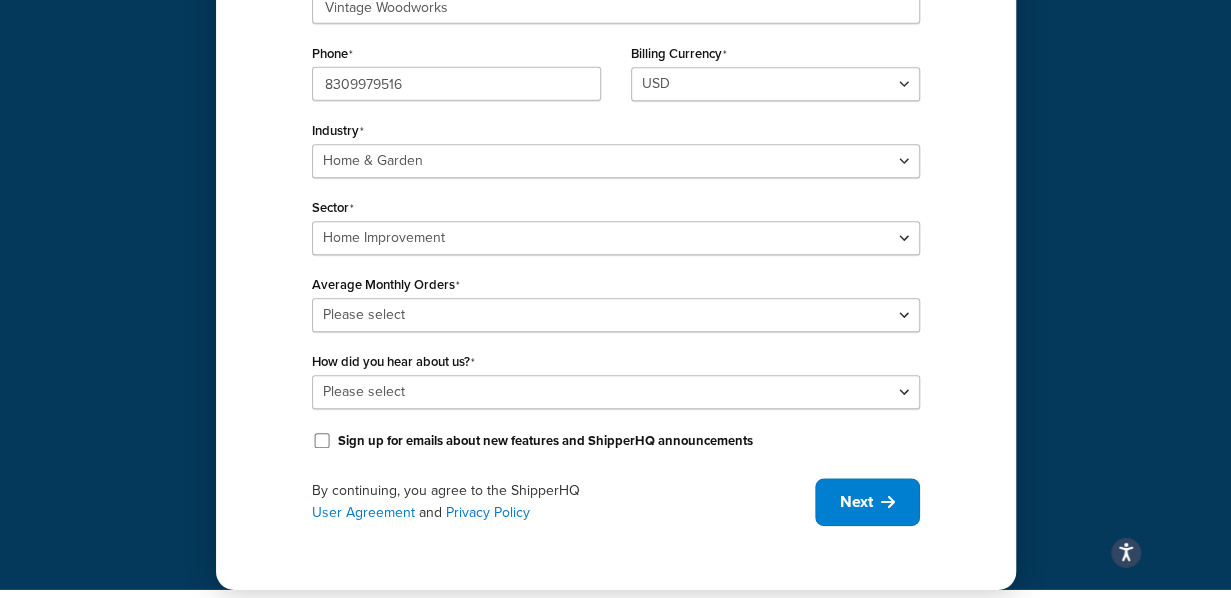 scroll, scrollTop: 416, scrollLeft: 0, axis: vertical 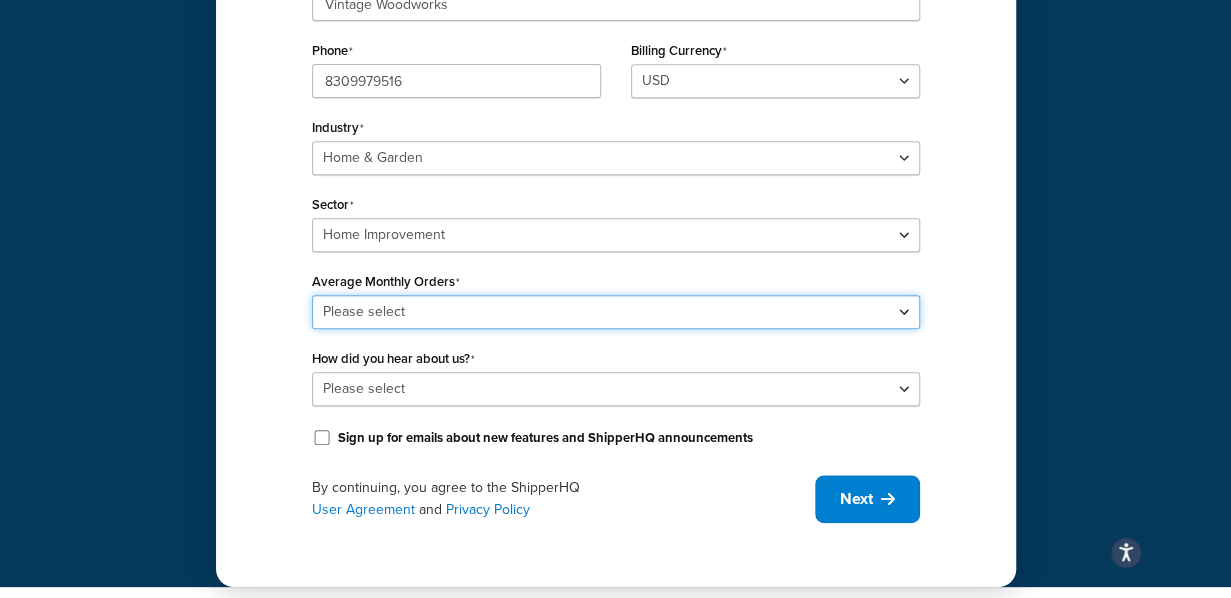 click on "Please select  0-500  501-1,000  1,001-10,000  10,001-20,000  Over 20,000" at bounding box center [616, 312] 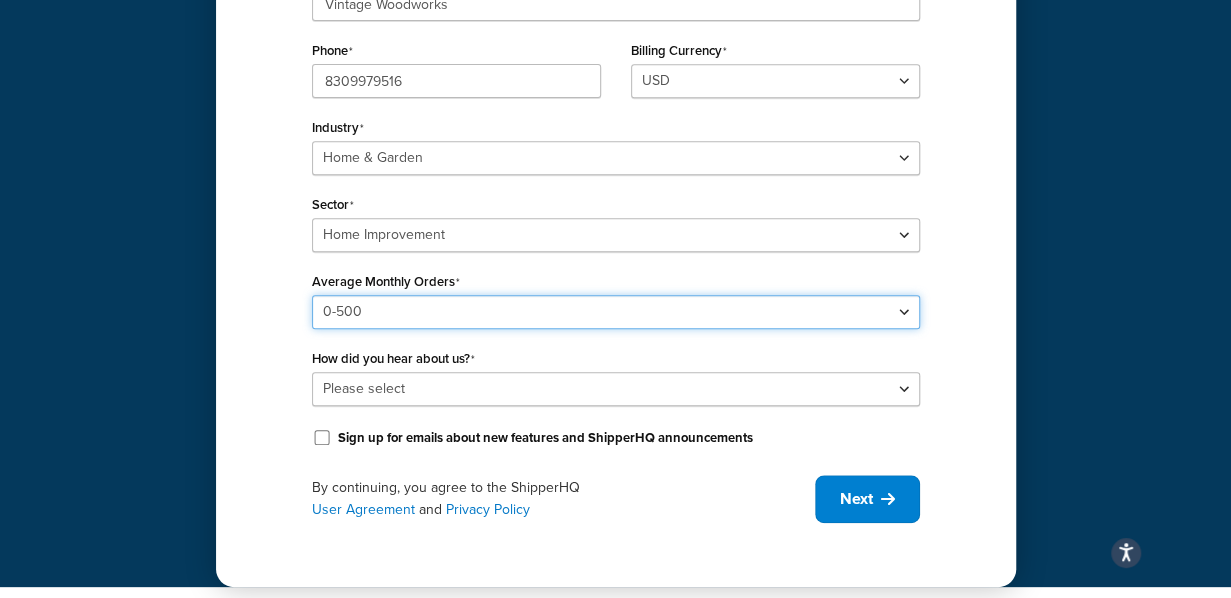 click on "0-500" at bounding box center (0, 0) 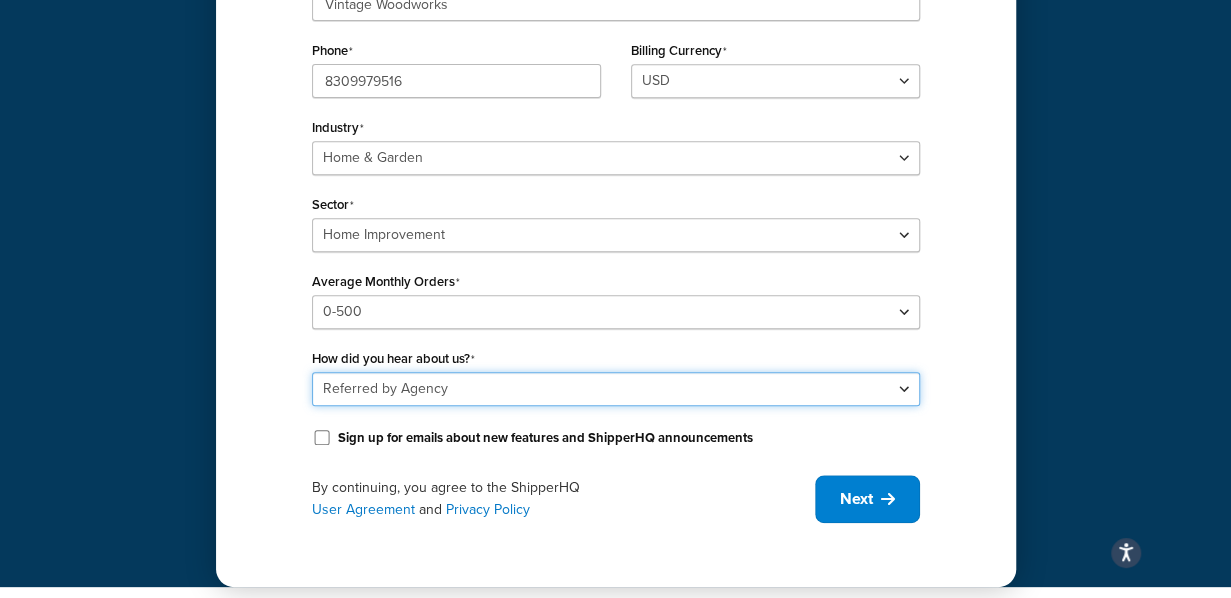 click on "Referred by Agency" at bounding box center (0, 0) 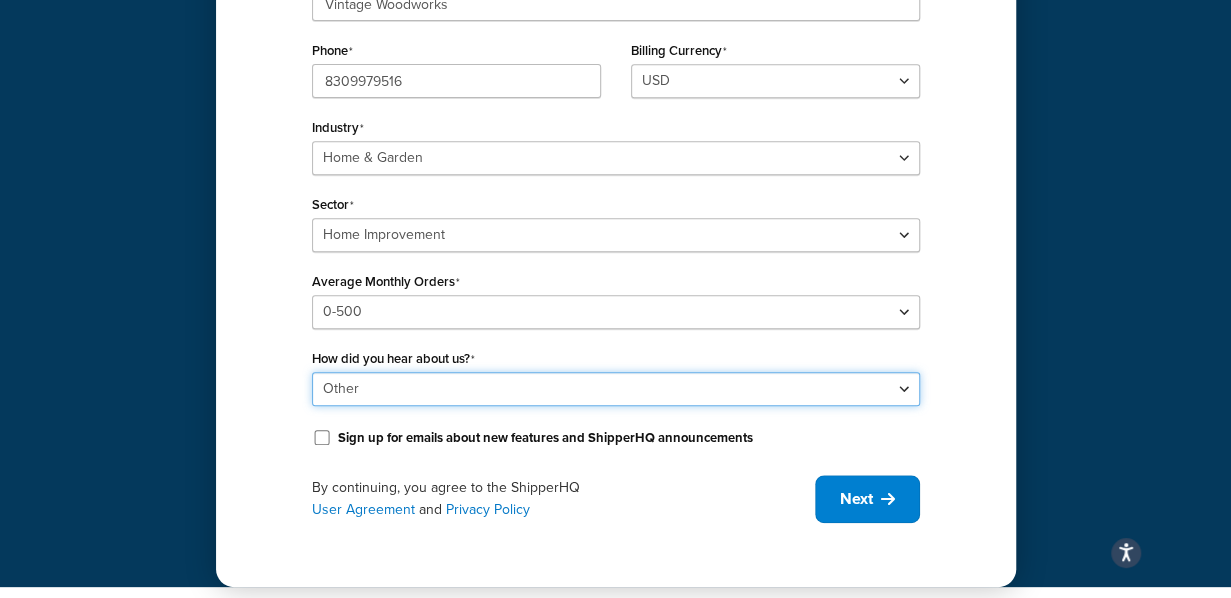 click on "Other" at bounding box center [0, 0] 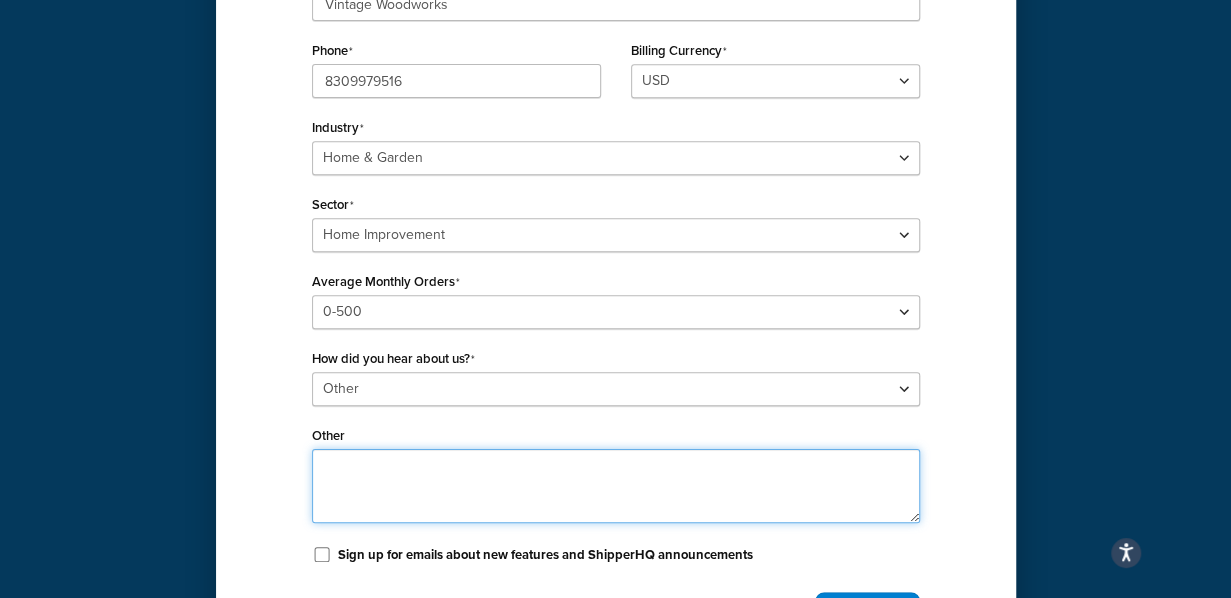 click on "Other" at bounding box center [616, 486] 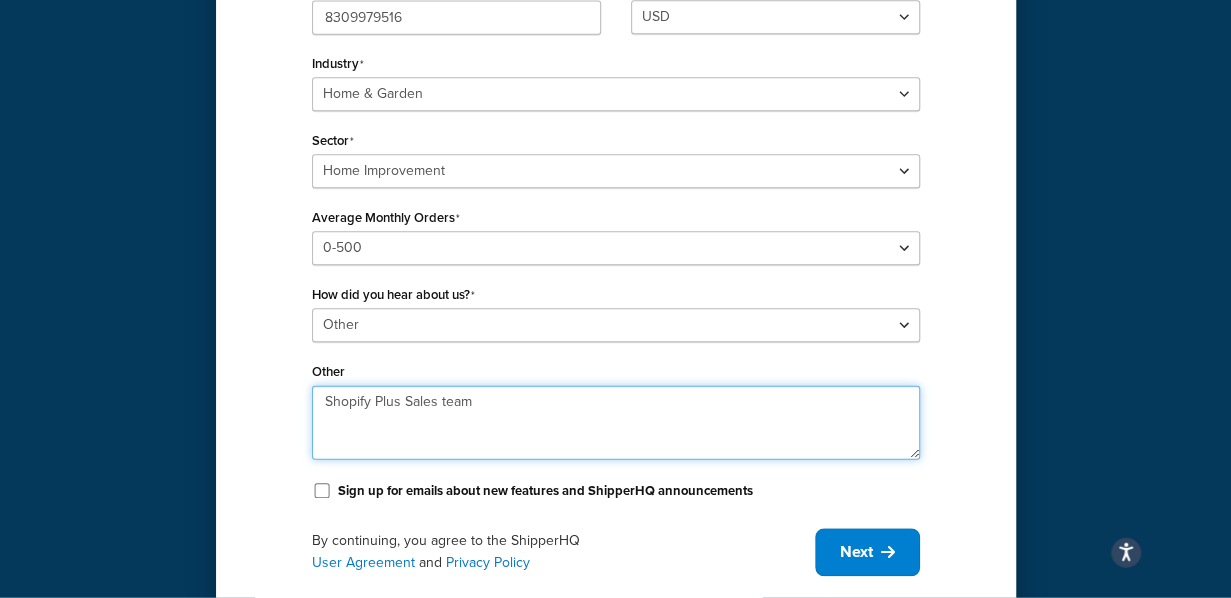 scroll, scrollTop: 520, scrollLeft: 0, axis: vertical 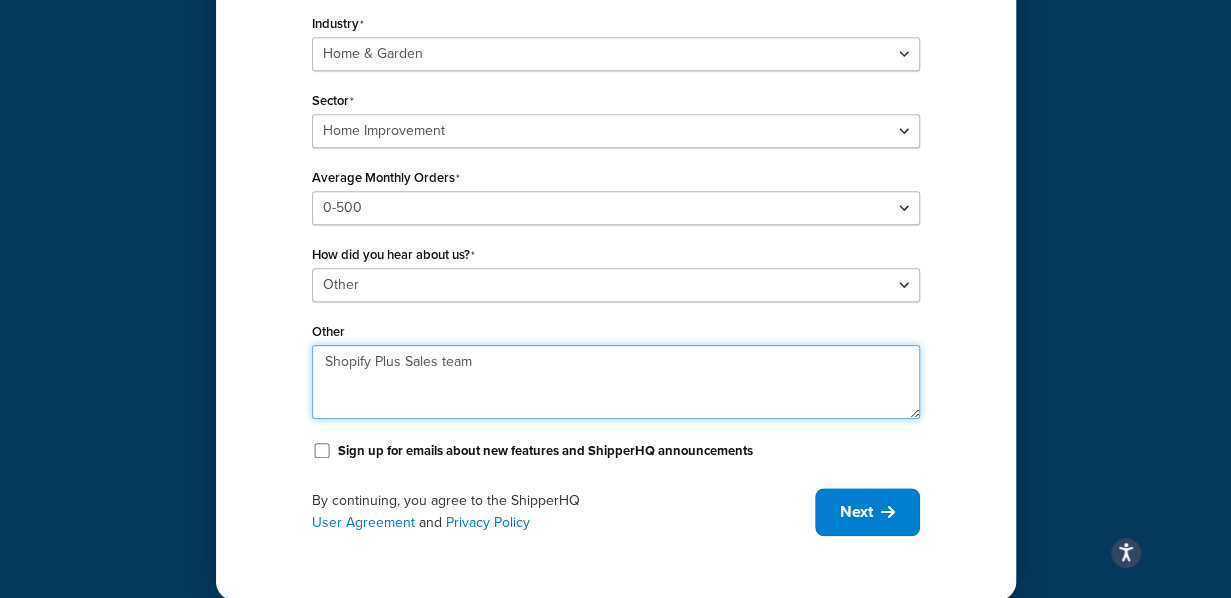 type on "Shopify Plus Sales team" 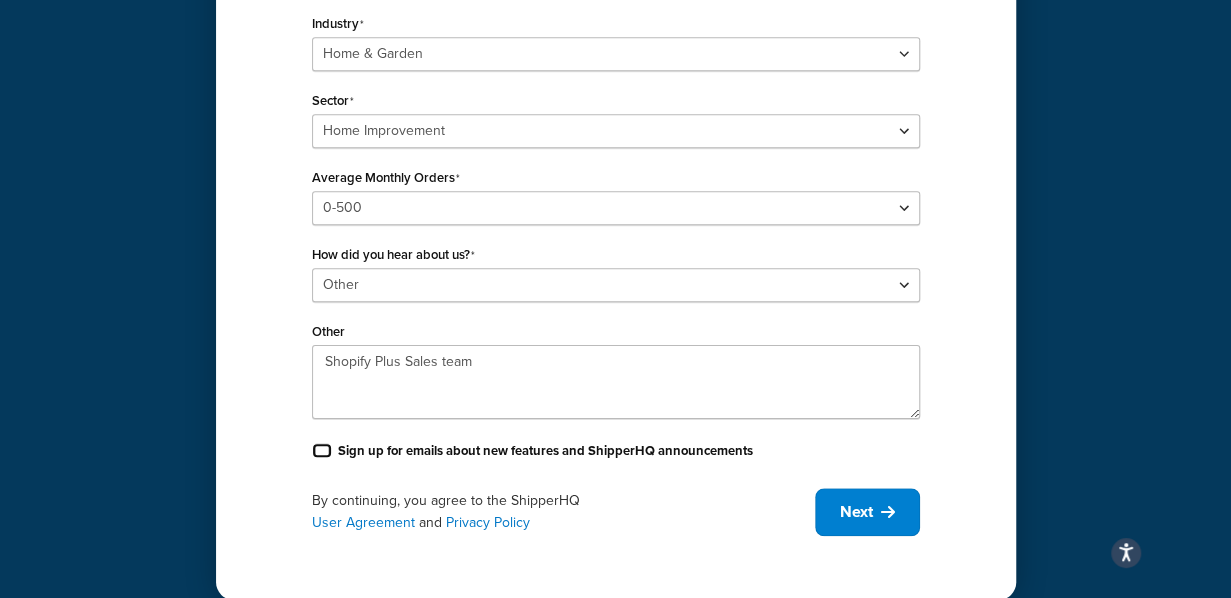 click on "Sign up for emails about new features and ShipperHQ announcements" at bounding box center [322, 450] 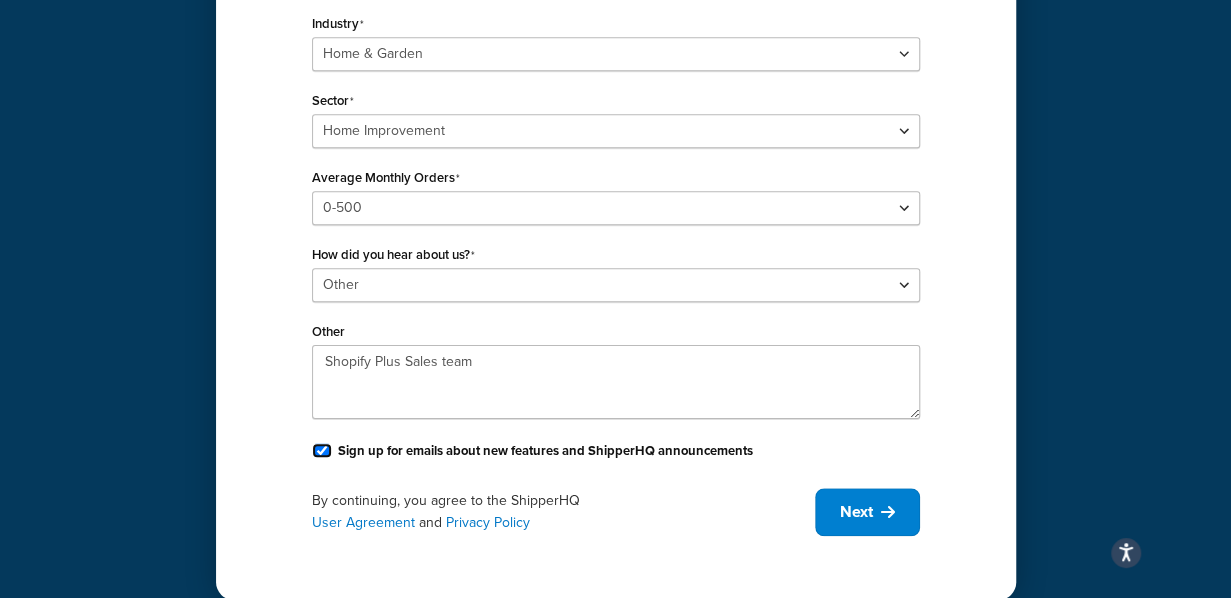checkbox on "true" 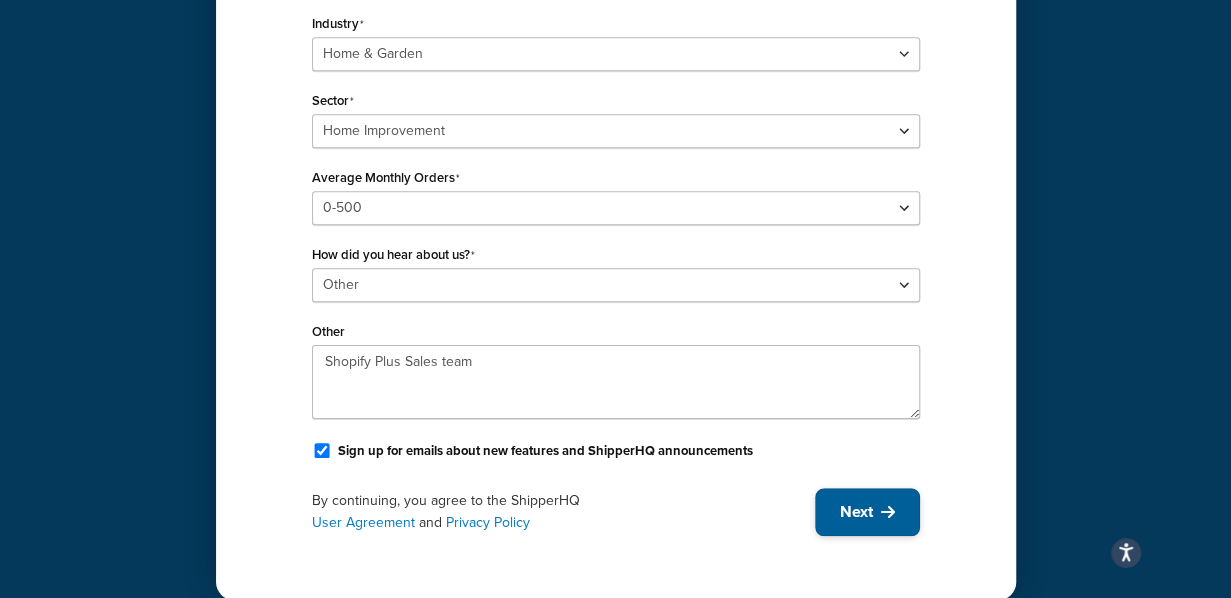 click on "Next" at bounding box center [856, 512] 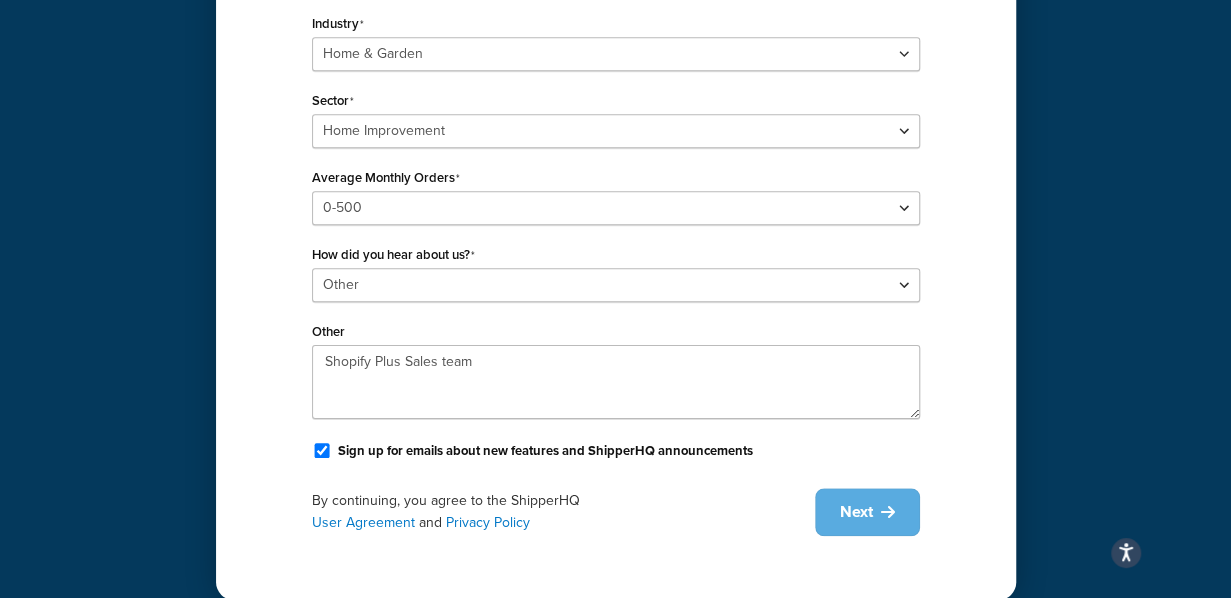 scroll, scrollTop: 166, scrollLeft: 0, axis: vertical 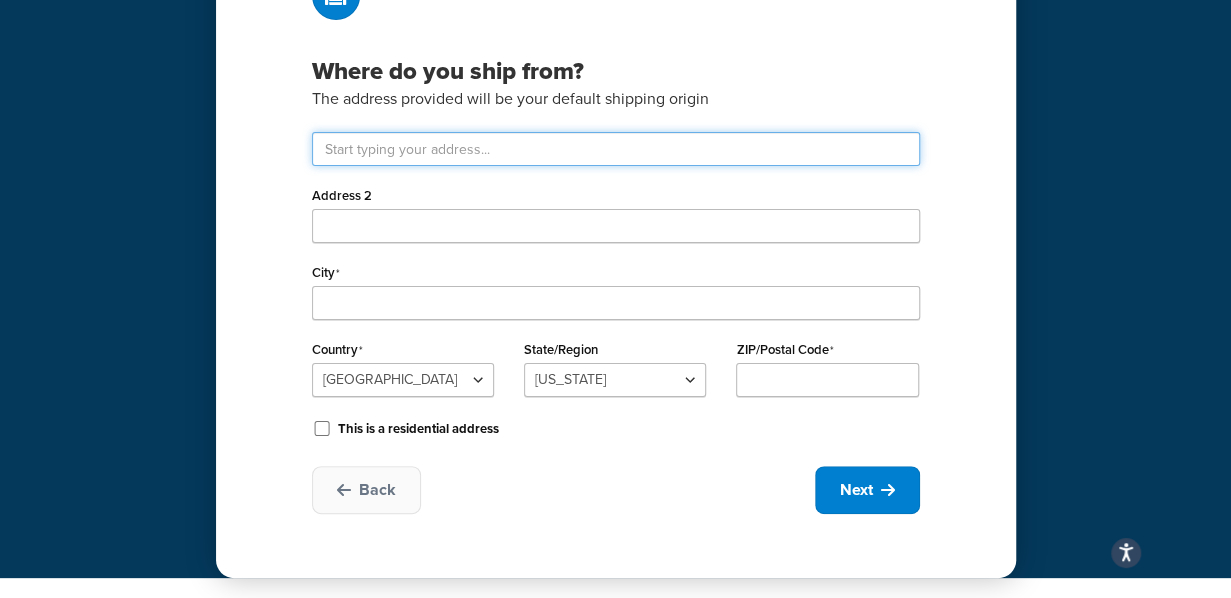 click at bounding box center [616, 149] 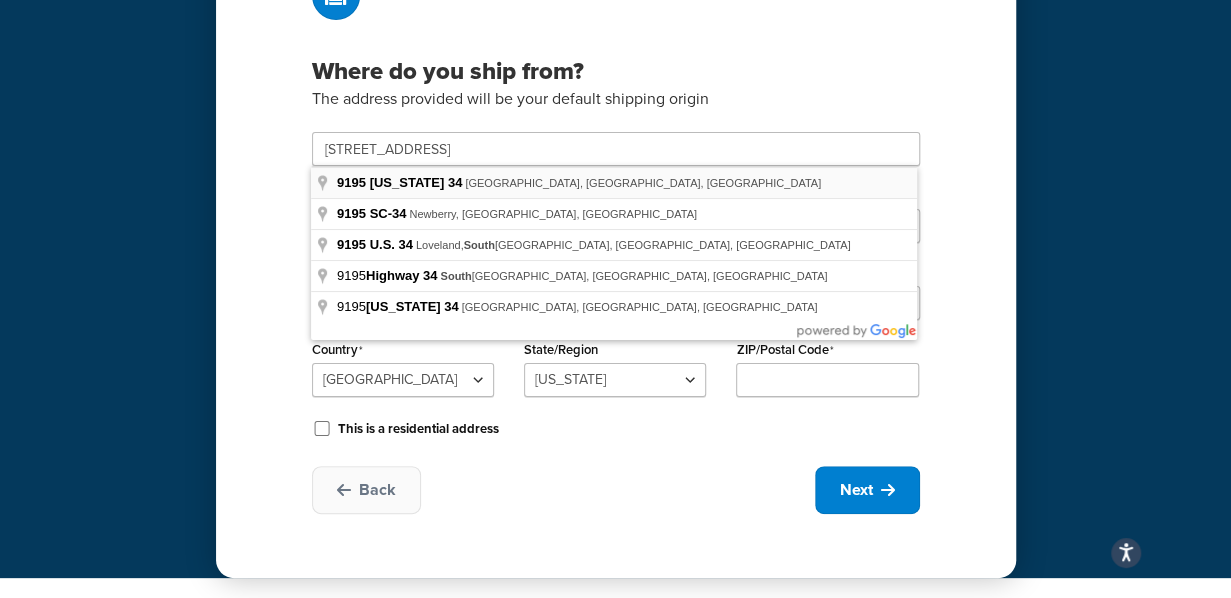 type on "9195 TX-34" 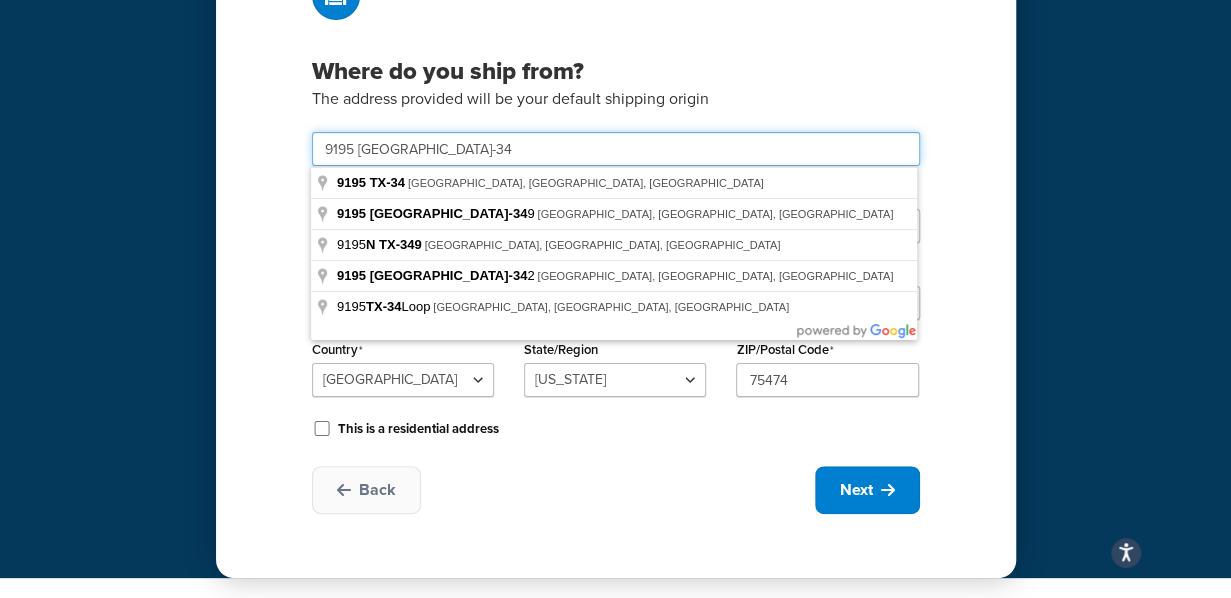drag, startPoint x: 386, startPoint y: 153, endPoint x: 302, endPoint y: 145, distance: 84.38009 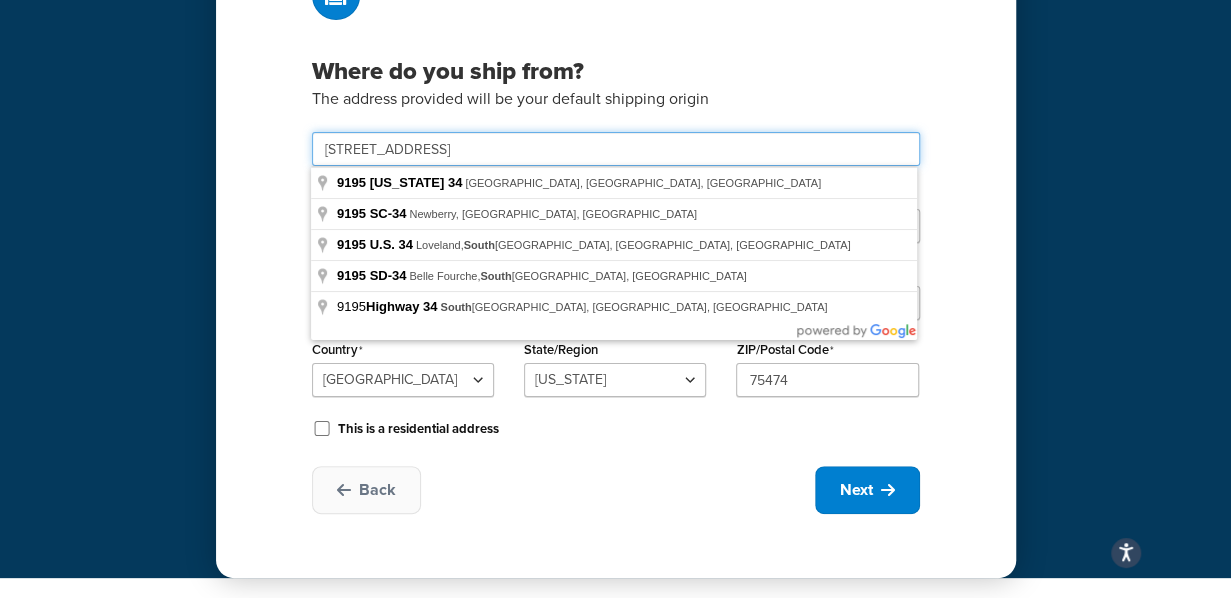 type on "9195 Highway 34 South" 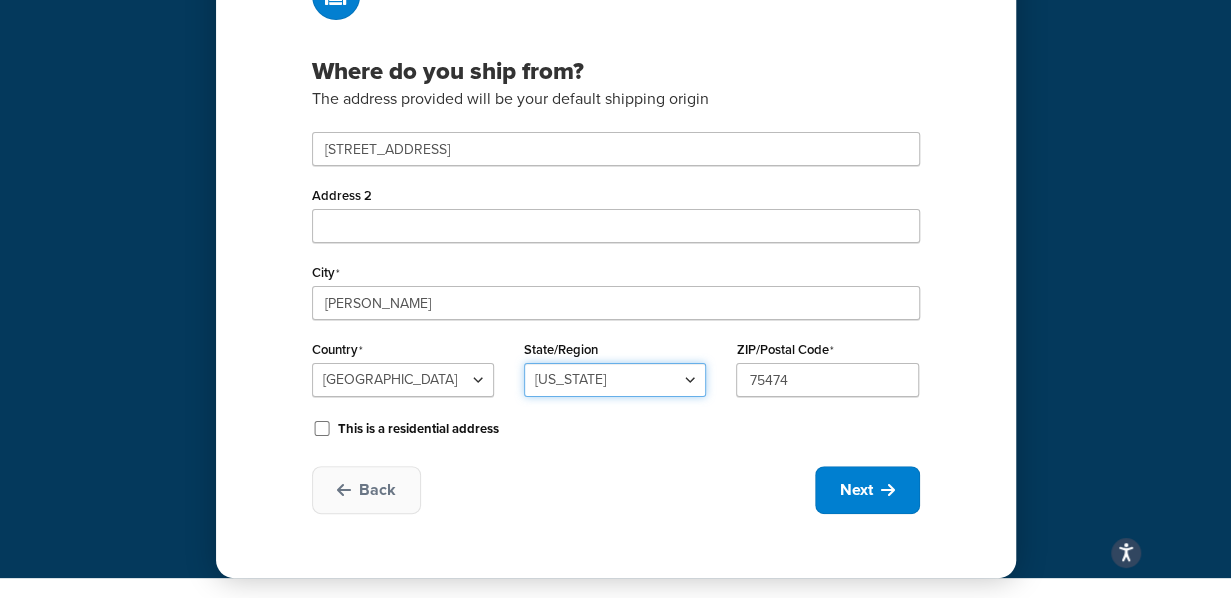 select on "43" 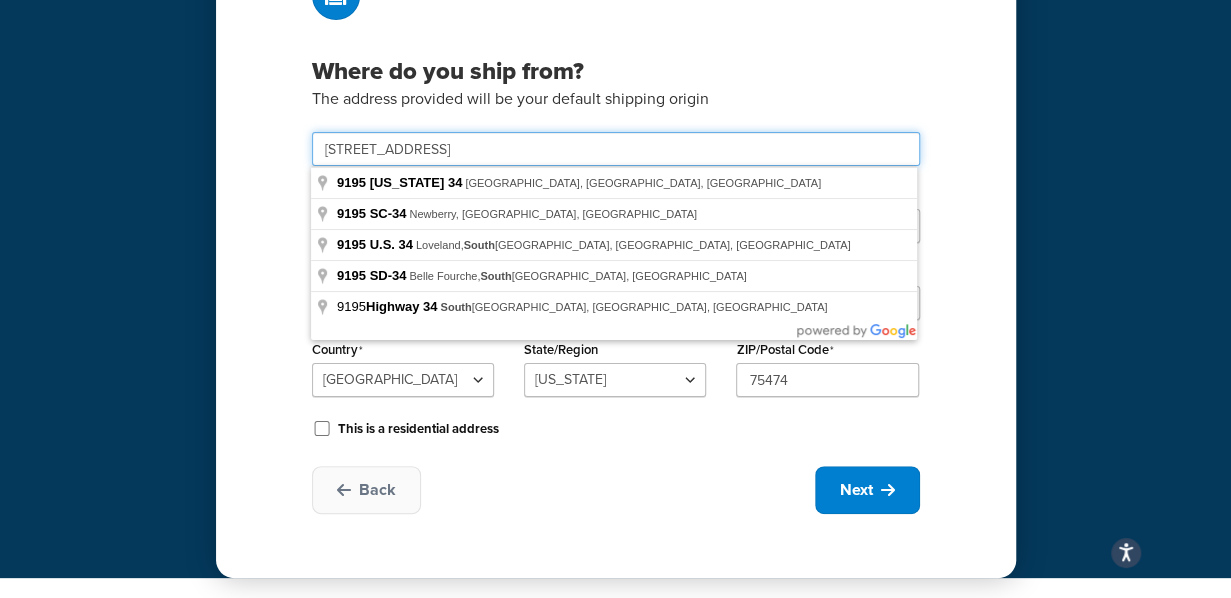 drag, startPoint x: 484, startPoint y: 148, endPoint x: 358, endPoint y: 147, distance: 126.00397 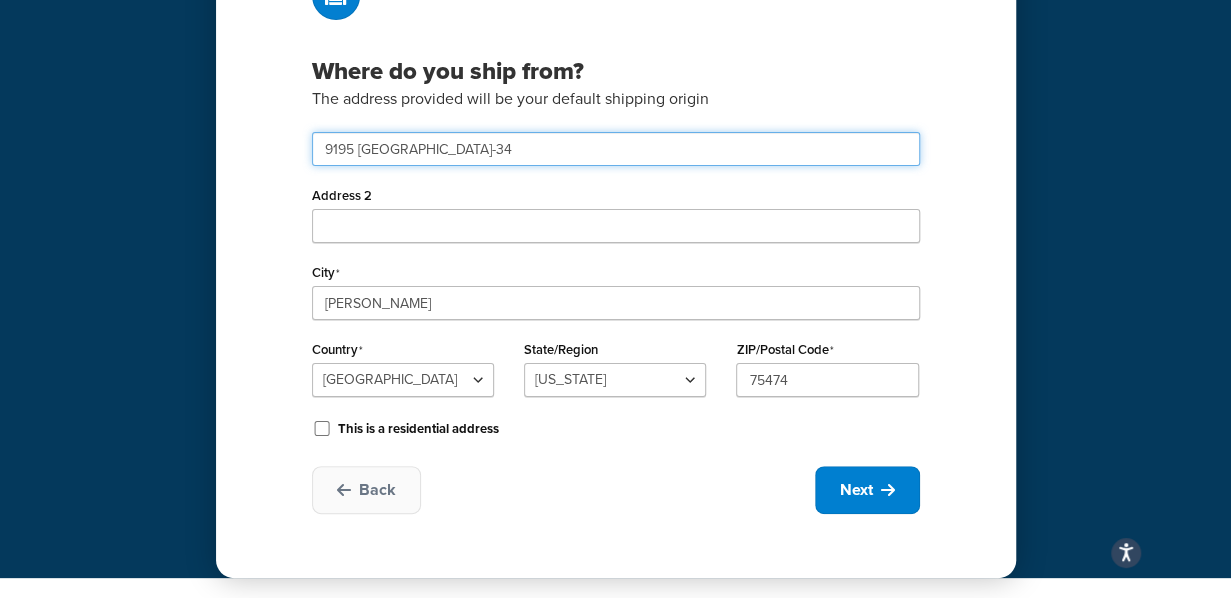 drag, startPoint x: 430, startPoint y: 153, endPoint x: 253, endPoint y: 140, distance: 177.47676 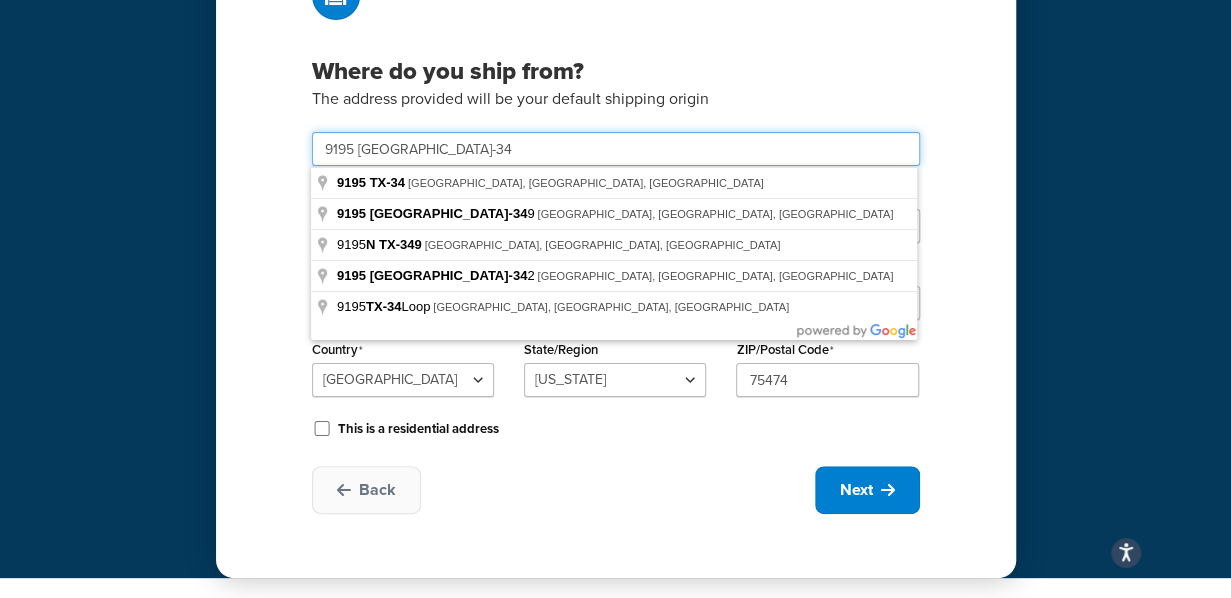 drag, startPoint x: 365, startPoint y: 146, endPoint x: 288, endPoint y: 140, distance: 77.23341 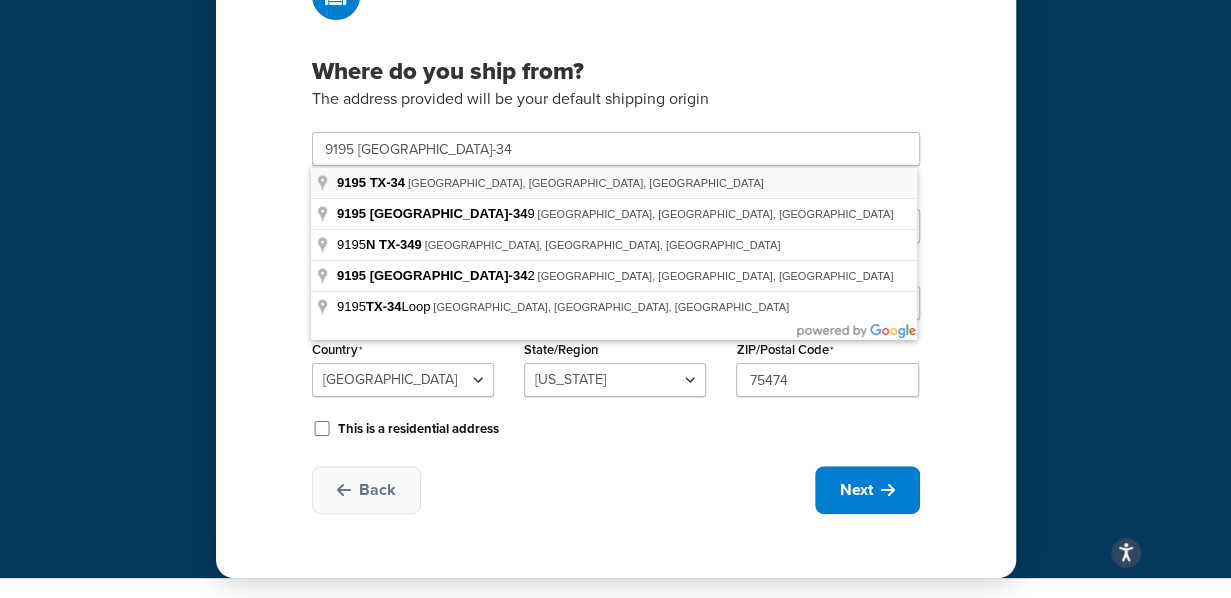 type on "9195 TX-34" 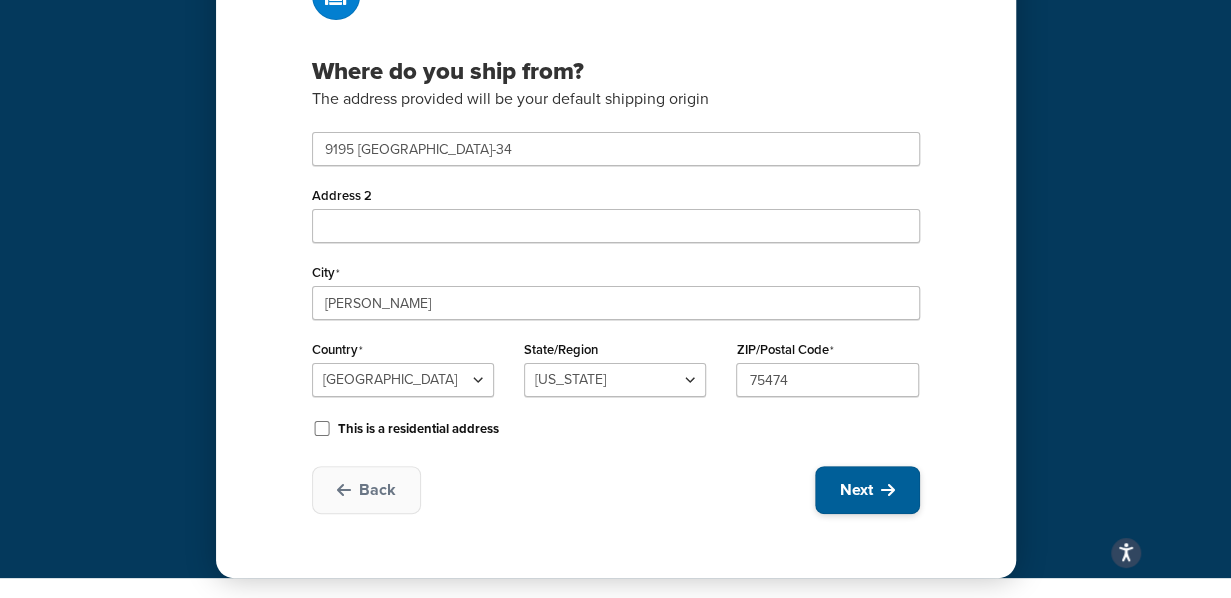 click on "Next" at bounding box center [856, 490] 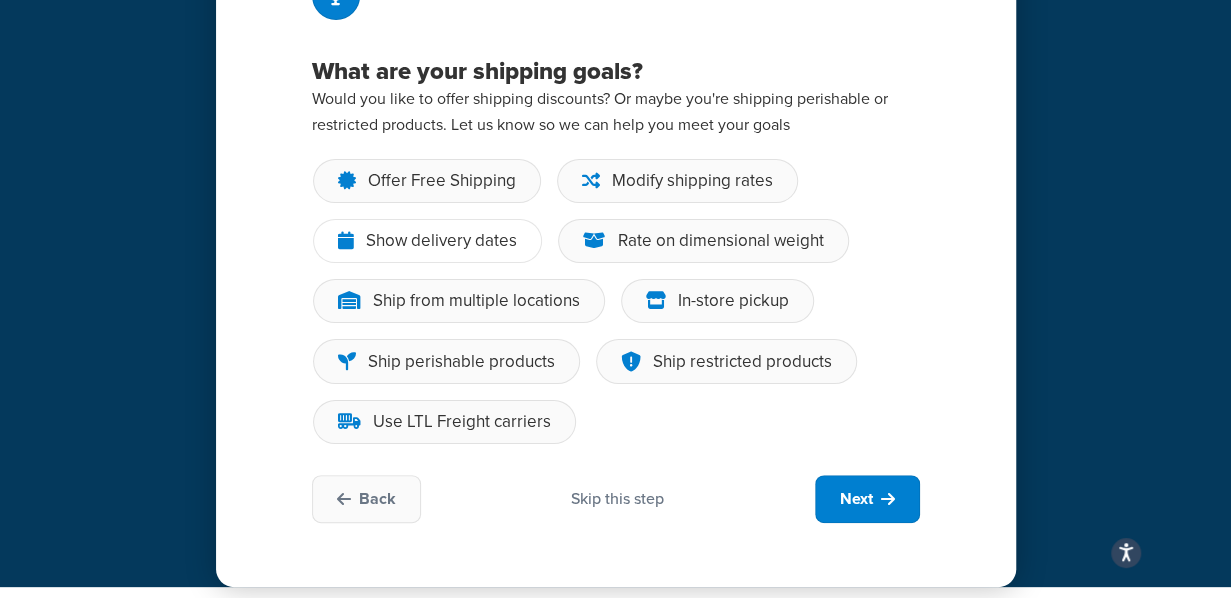 click on "Show delivery dates" at bounding box center (441, 241) 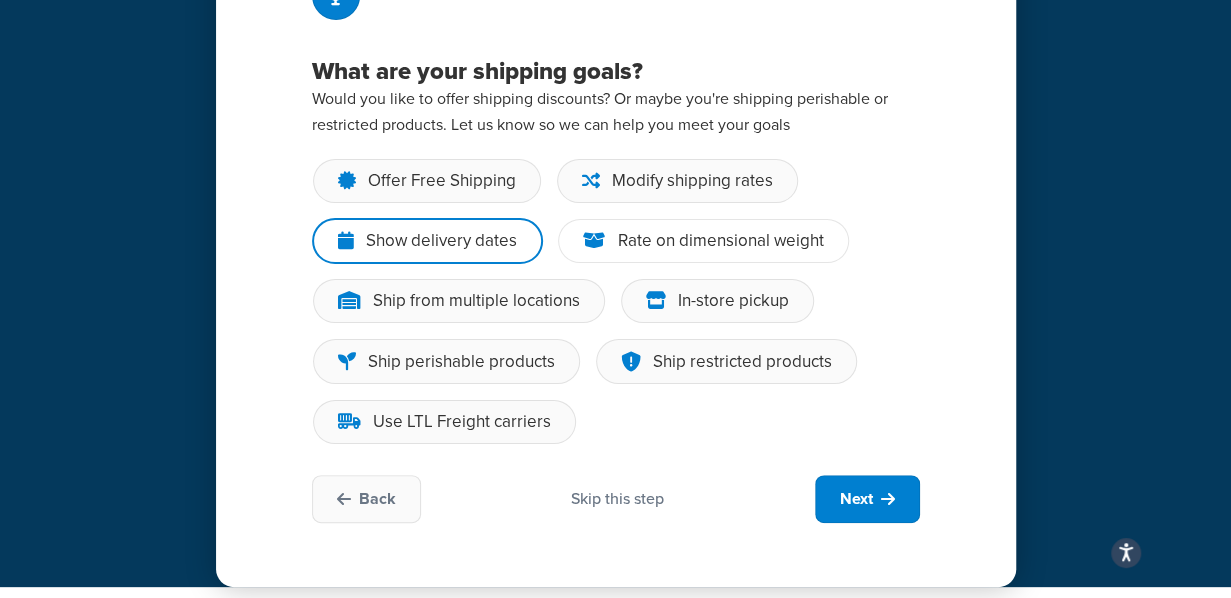 click on "Rate on dimensional weight" at bounding box center [721, 241] 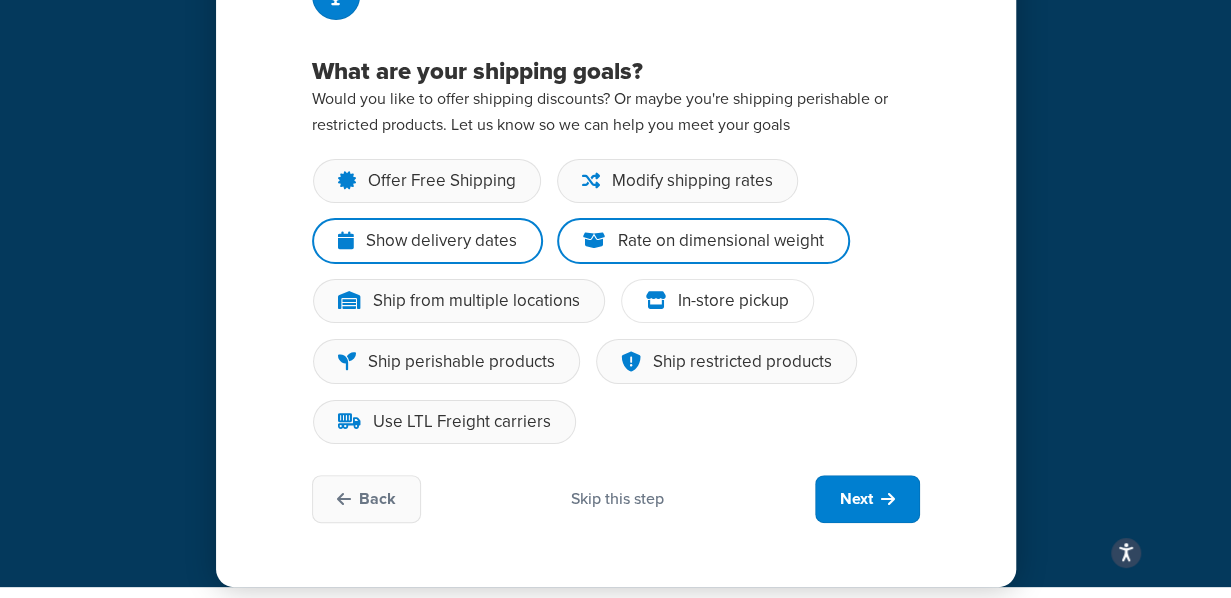 click on "In-store pickup" at bounding box center [733, 301] 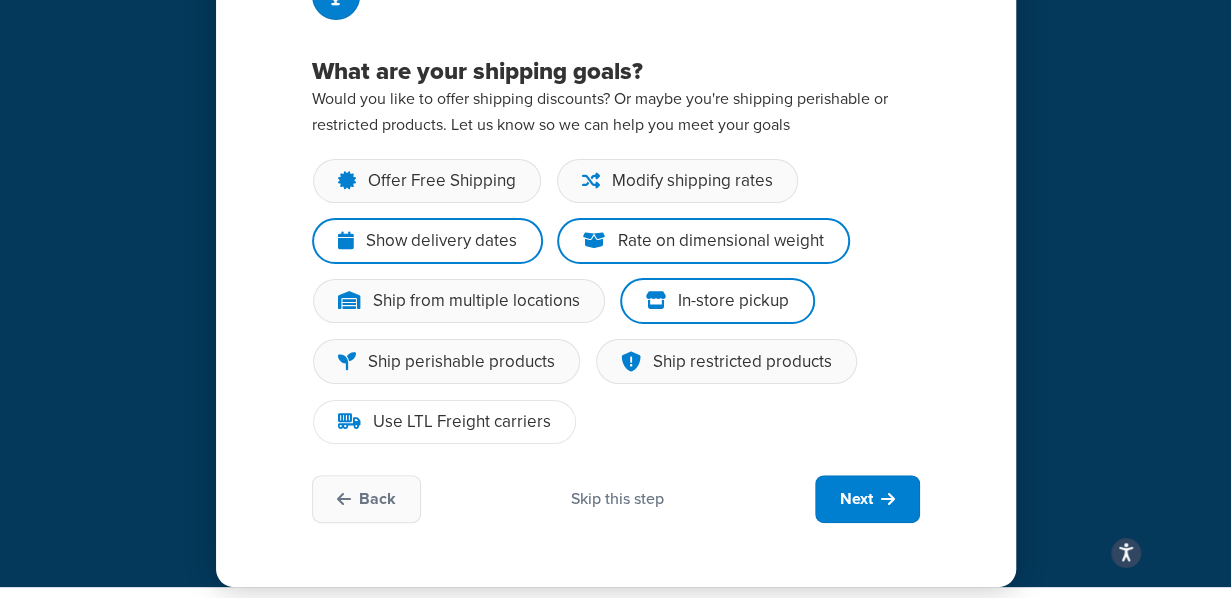 click on "Use LTL Freight carriers" at bounding box center (462, 422) 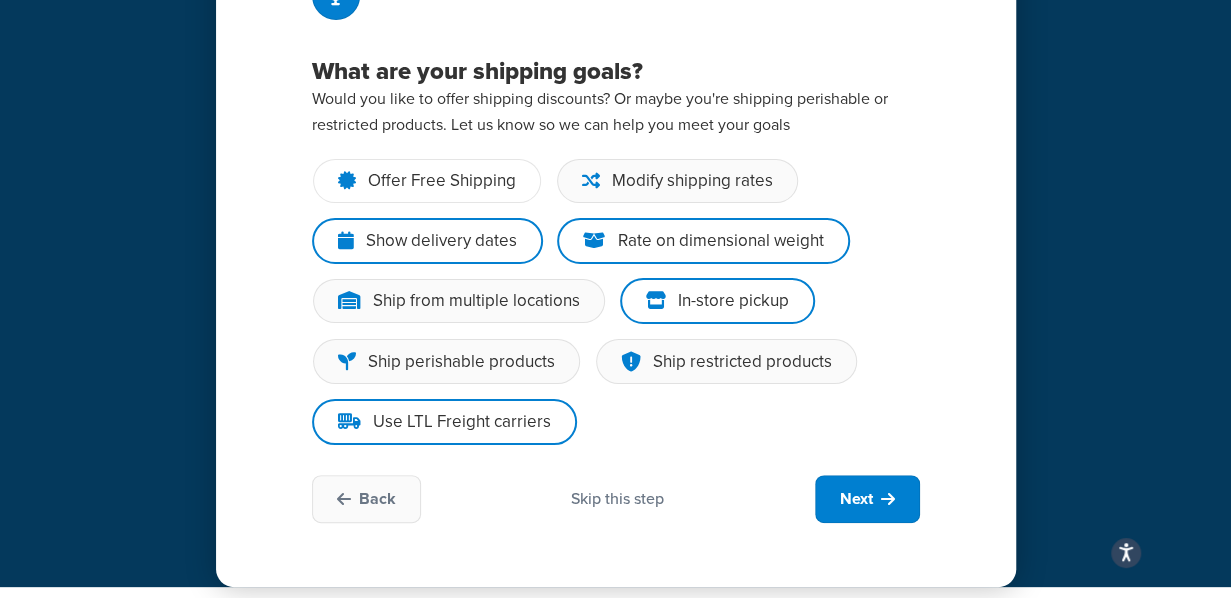 click on "Offer Free Shipping" at bounding box center [442, 181] 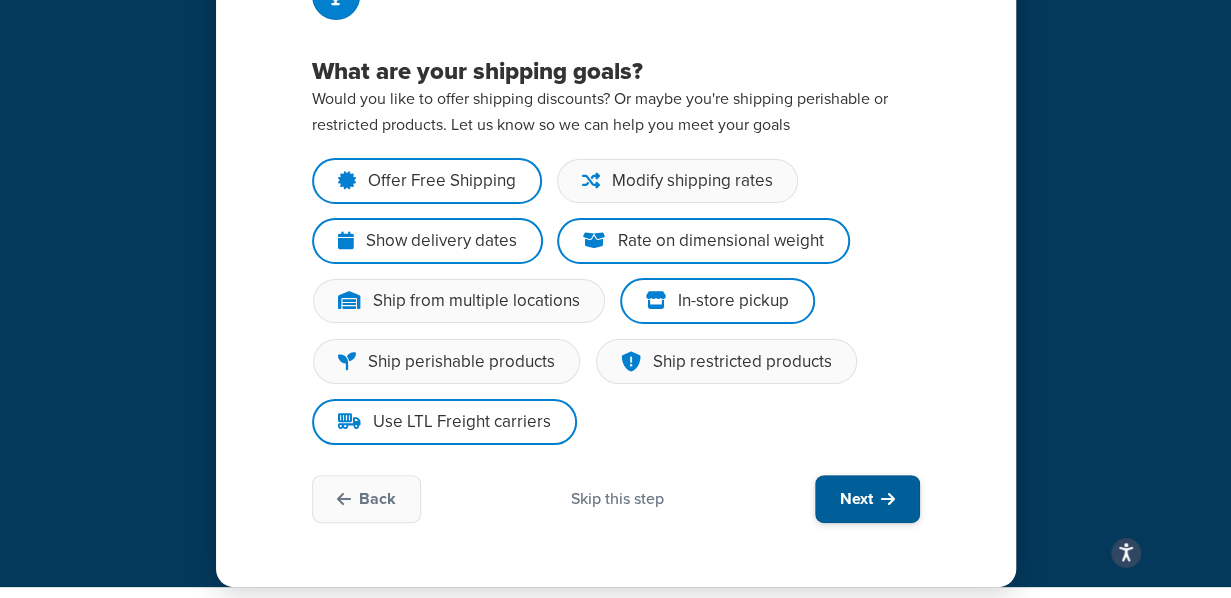 click at bounding box center (888, 499) 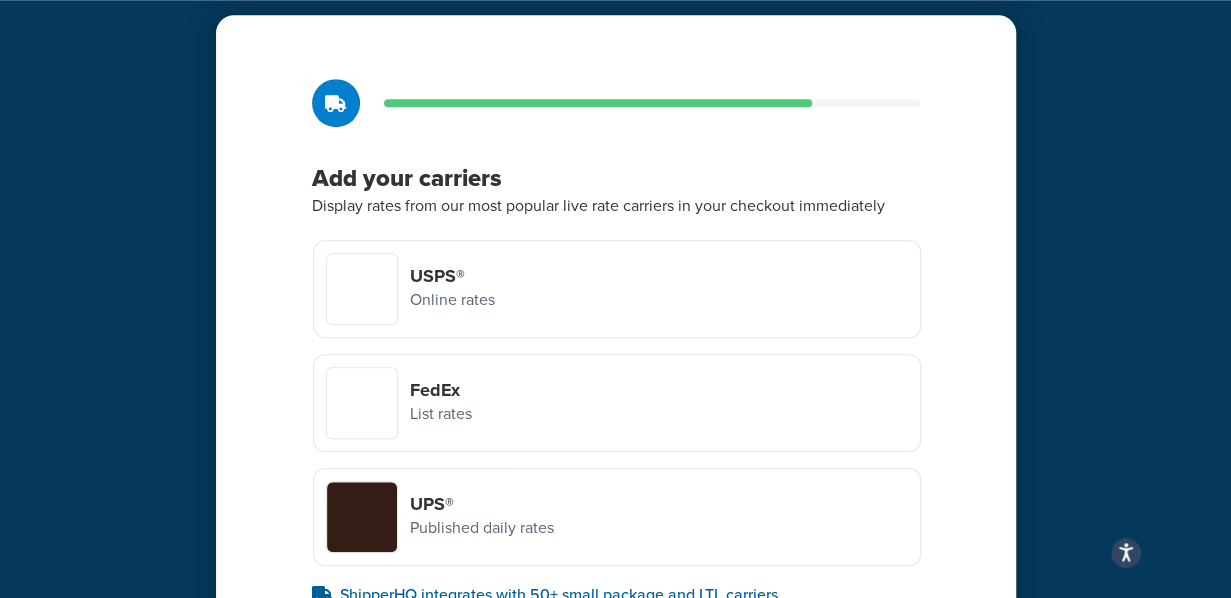 scroll, scrollTop: 104, scrollLeft: 0, axis: vertical 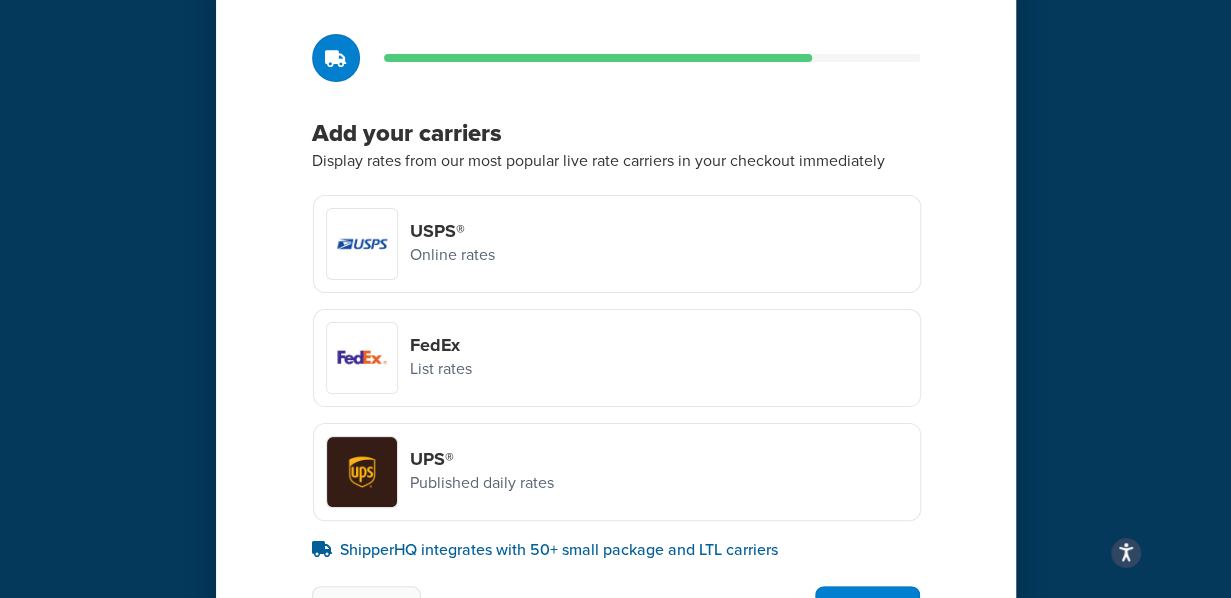 click at bounding box center [362, 244] 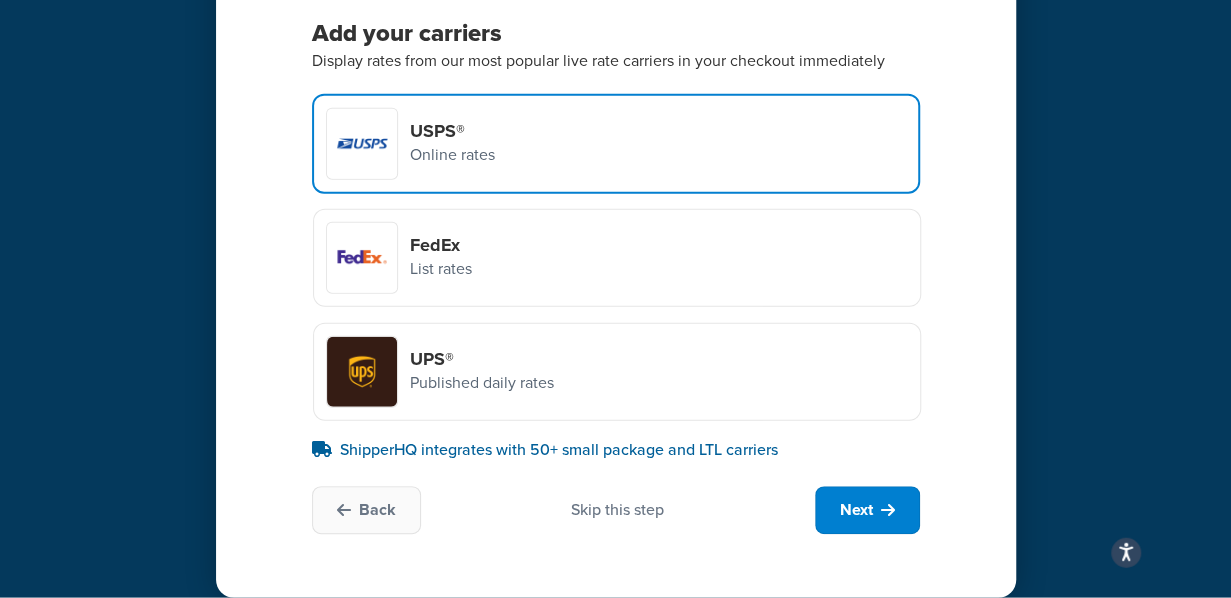 scroll, scrollTop: 222, scrollLeft: 0, axis: vertical 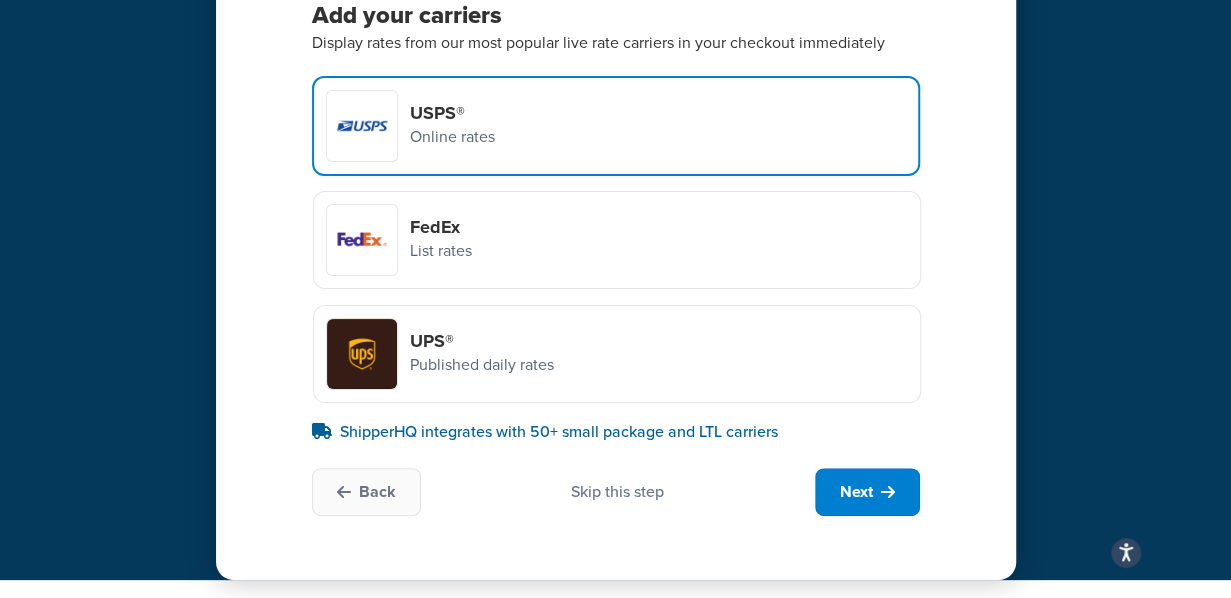 drag, startPoint x: 378, startPoint y: 237, endPoint x: 401, endPoint y: 283, distance: 51.42956 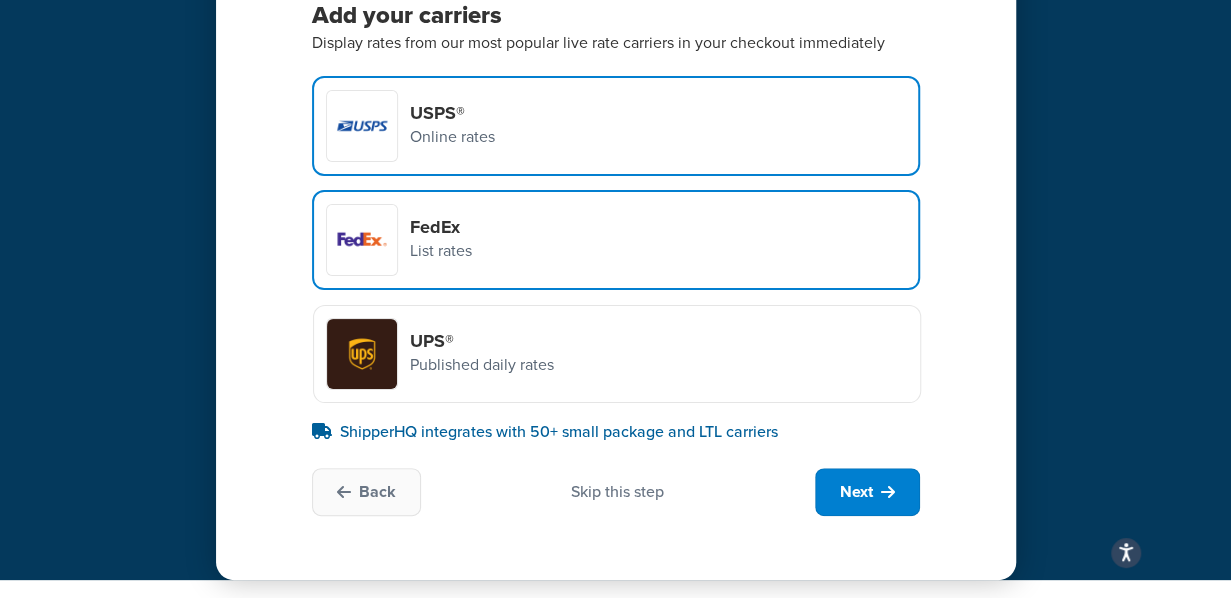 click at bounding box center (362, 354) 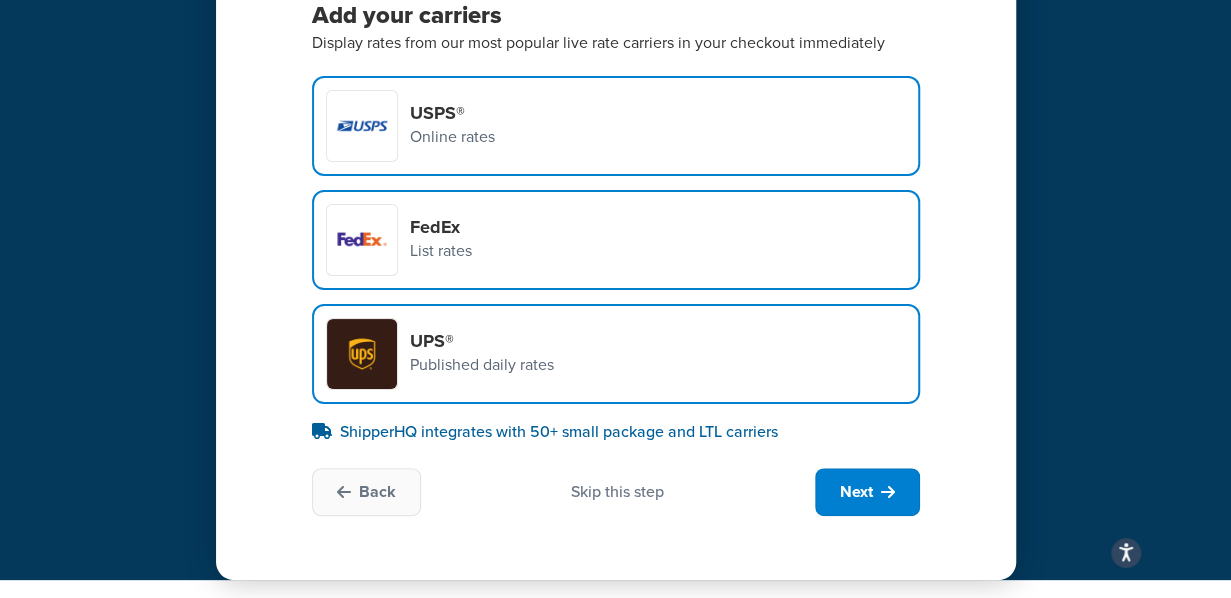 click at bounding box center (362, 354) 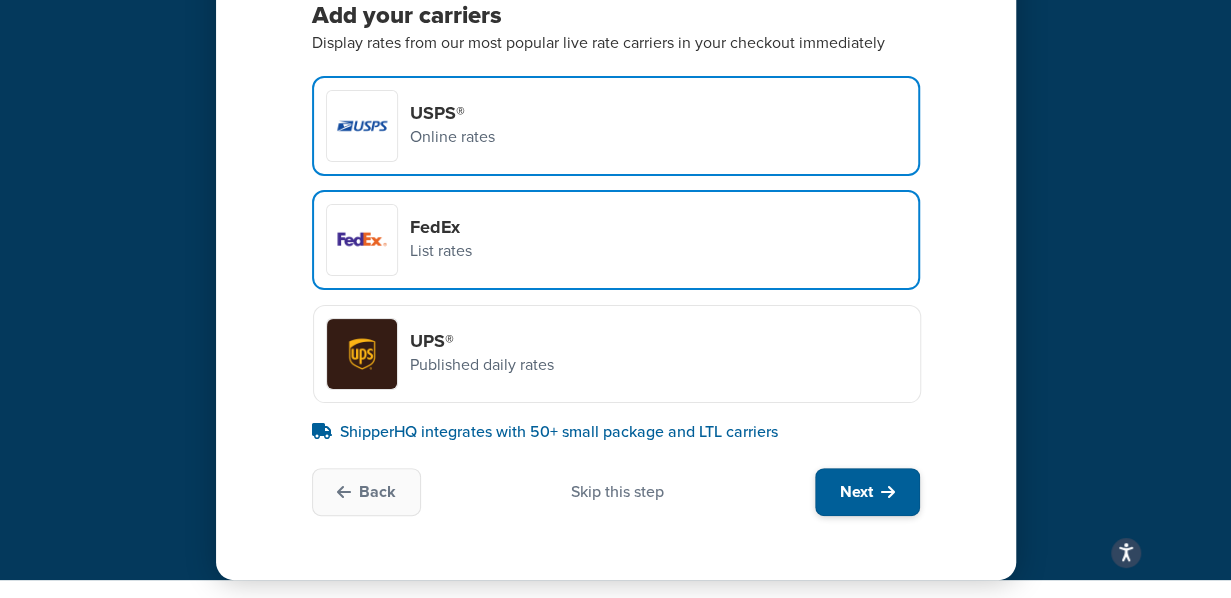 click on "Next" at bounding box center (856, 492) 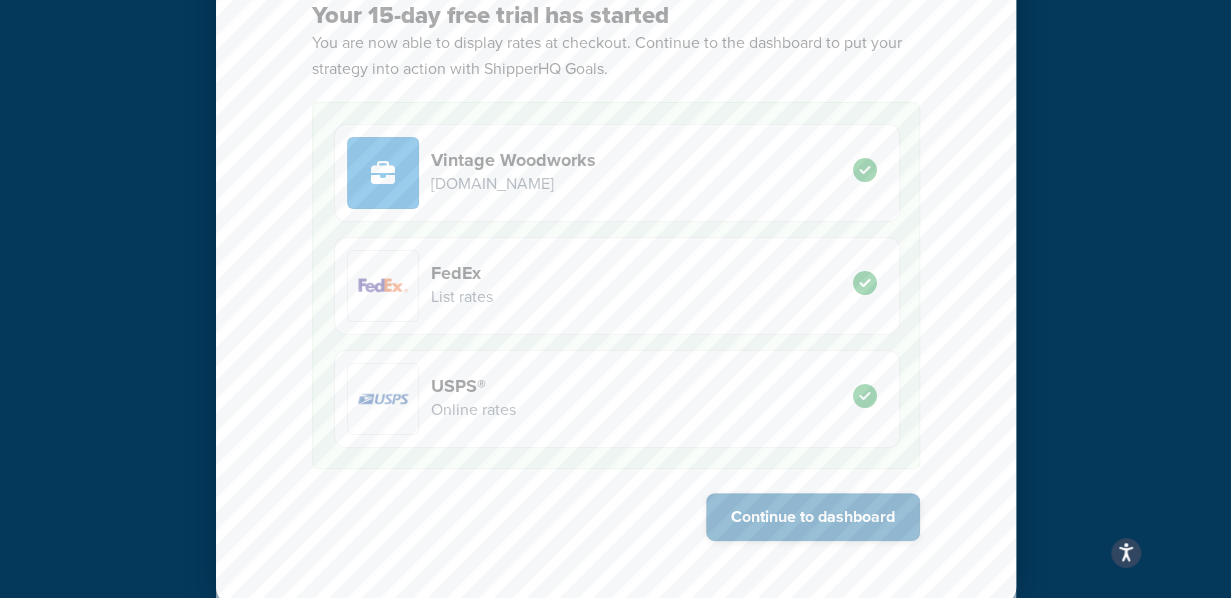 click on "Continue to dashboard" at bounding box center (813, 517) 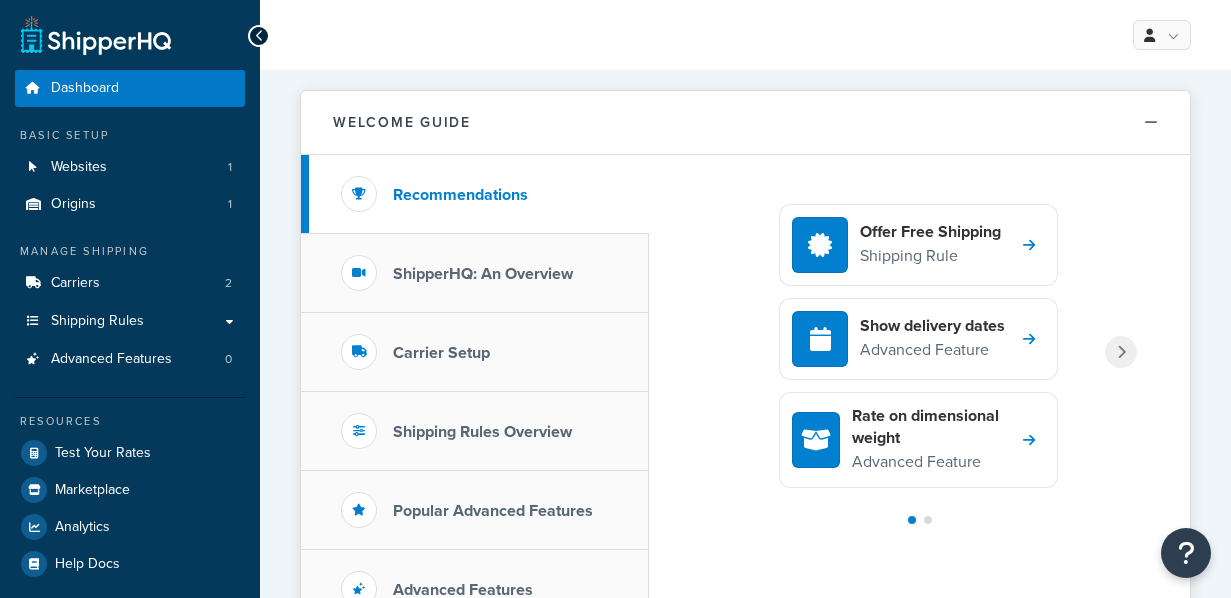 scroll, scrollTop: 0, scrollLeft: 0, axis: both 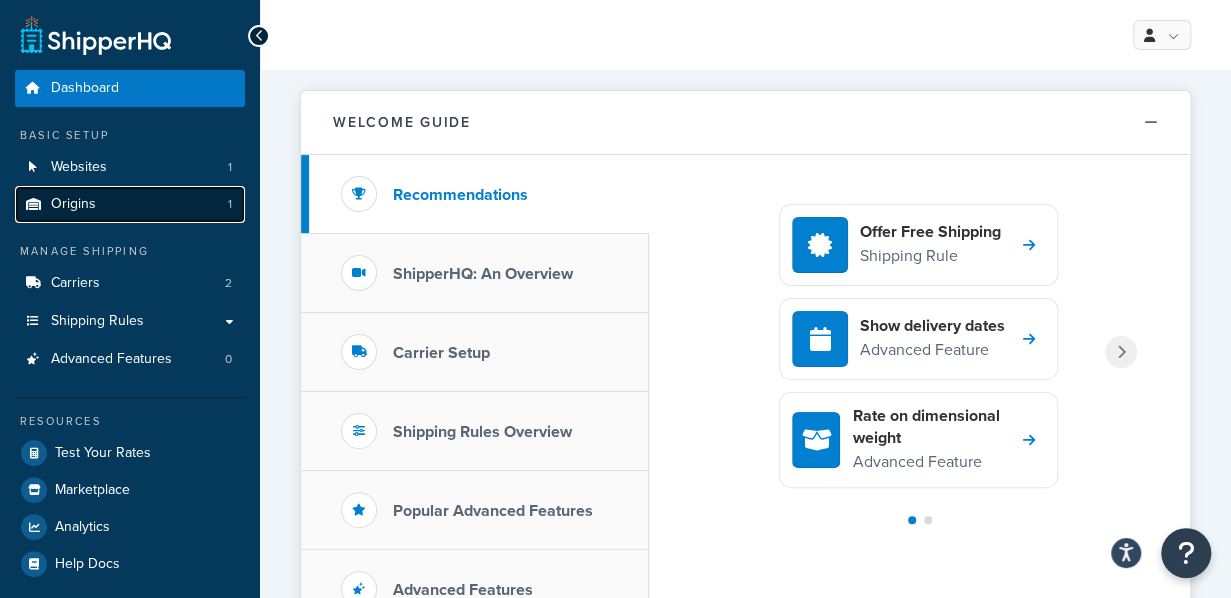 click on "Origins" at bounding box center [73, 204] 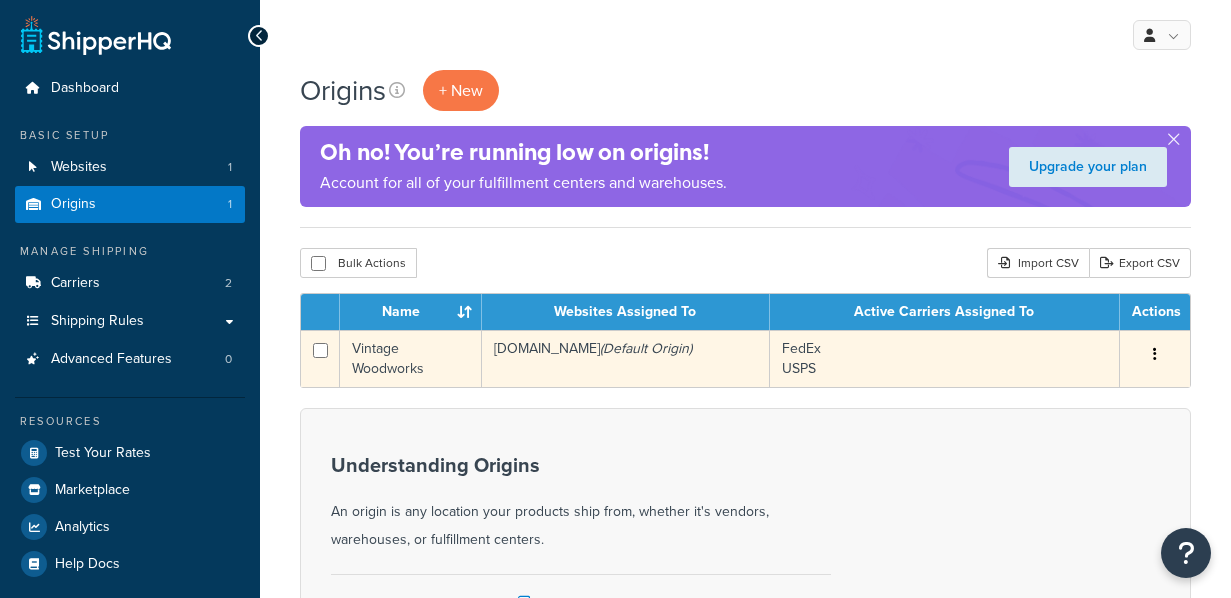 scroll, scrollTop: 0, scrollLeft: 0, axis: both 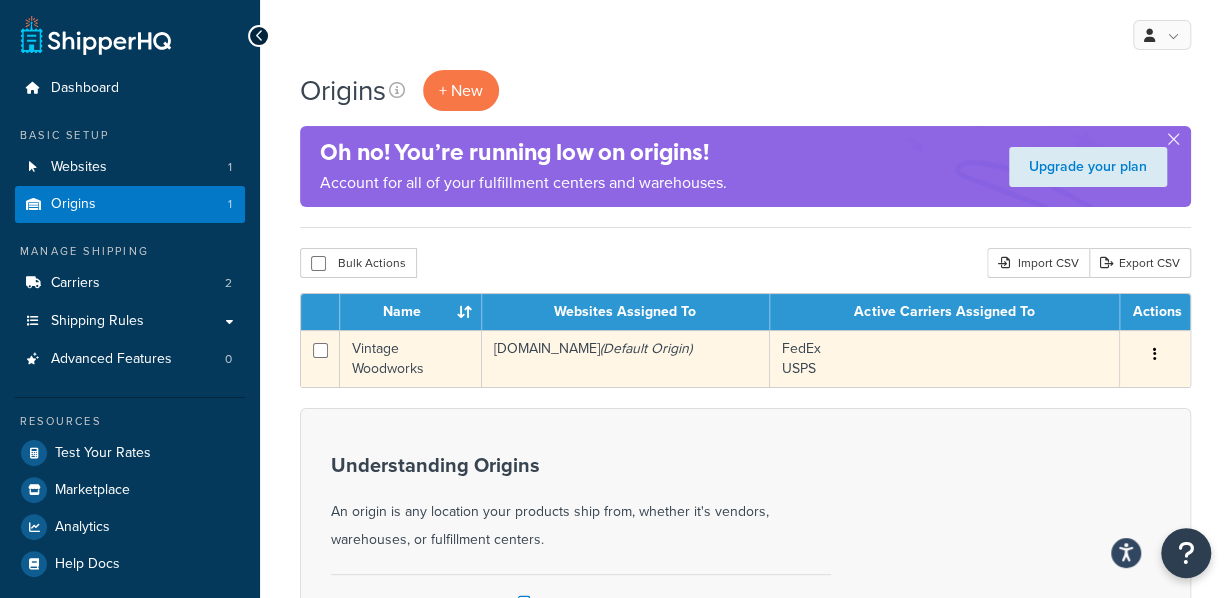 click on "4cc18b-34.myshopify.com  (Default Origin)" at bounding box center [626, 358] 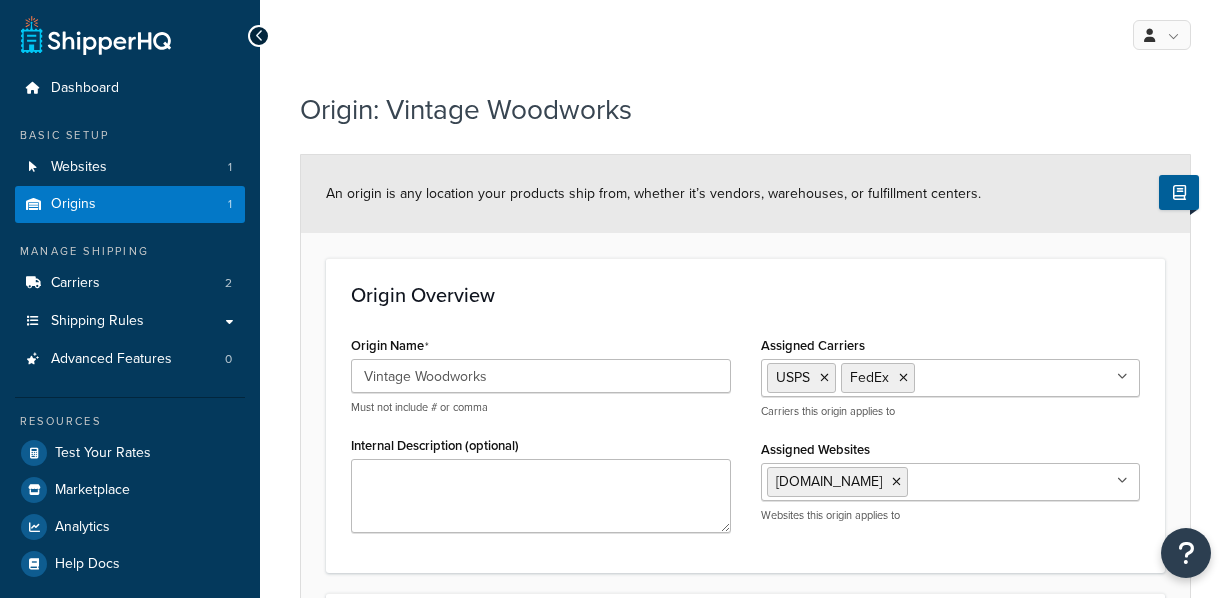 select on "43" 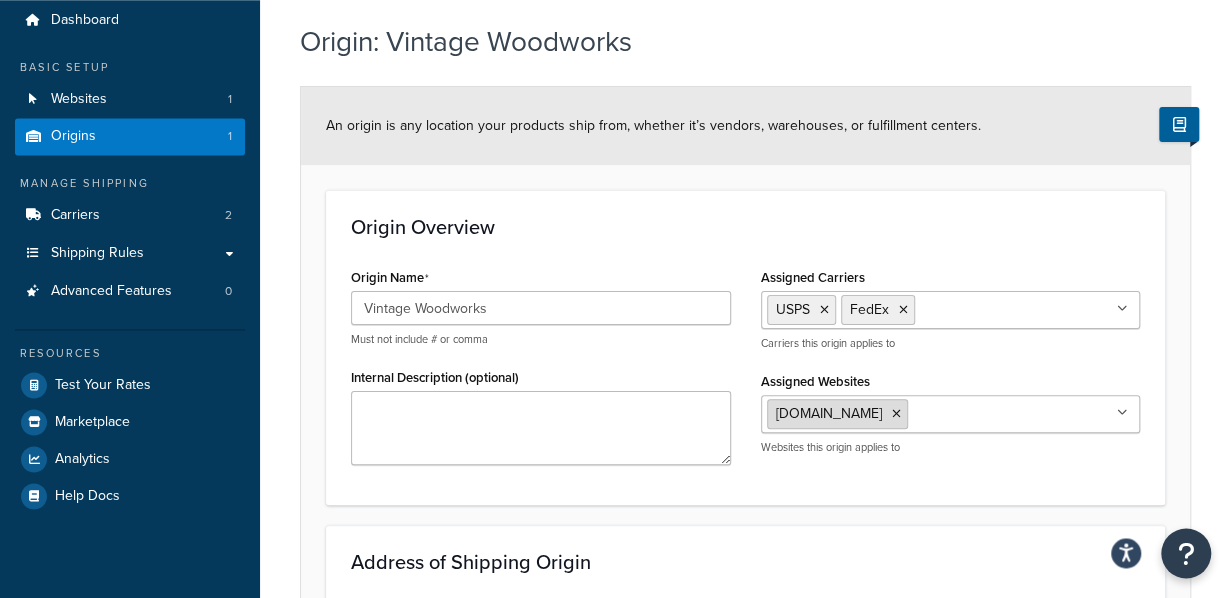 scroll, scrollTop: 104, scrollLeft: 0, axis: vertical 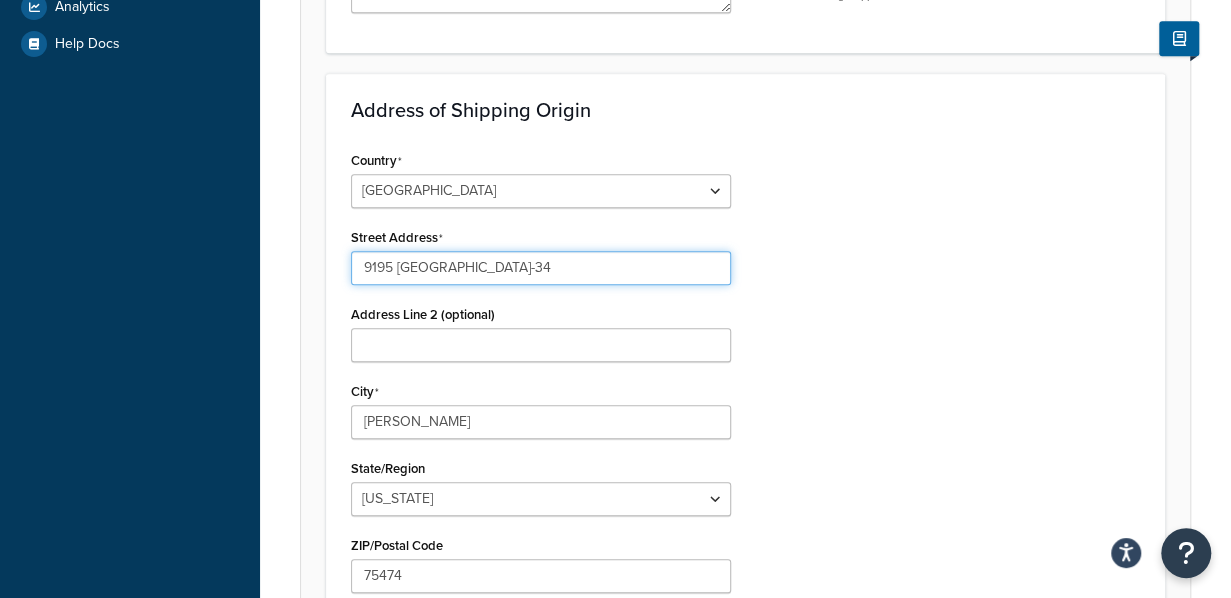 drag, startPoint x: 447, startPoint y: 267, endPoint x: 399, endPoint y: 262, distance: 48.259712 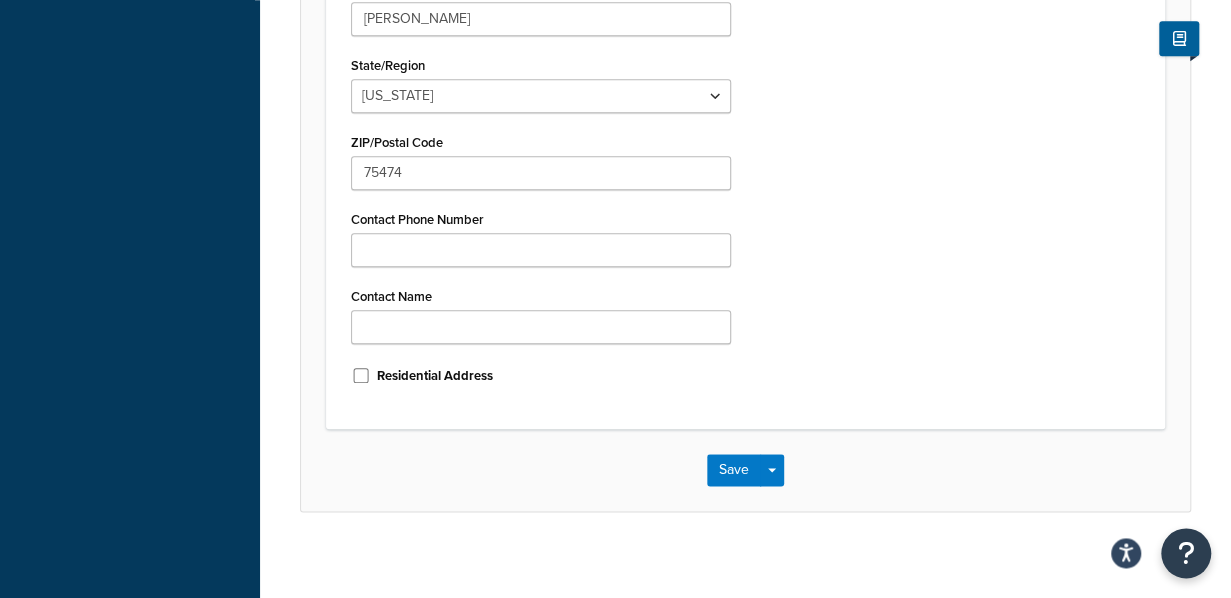 scroll, scrollTop: 936, scrollLeft: 0, axis: vertical 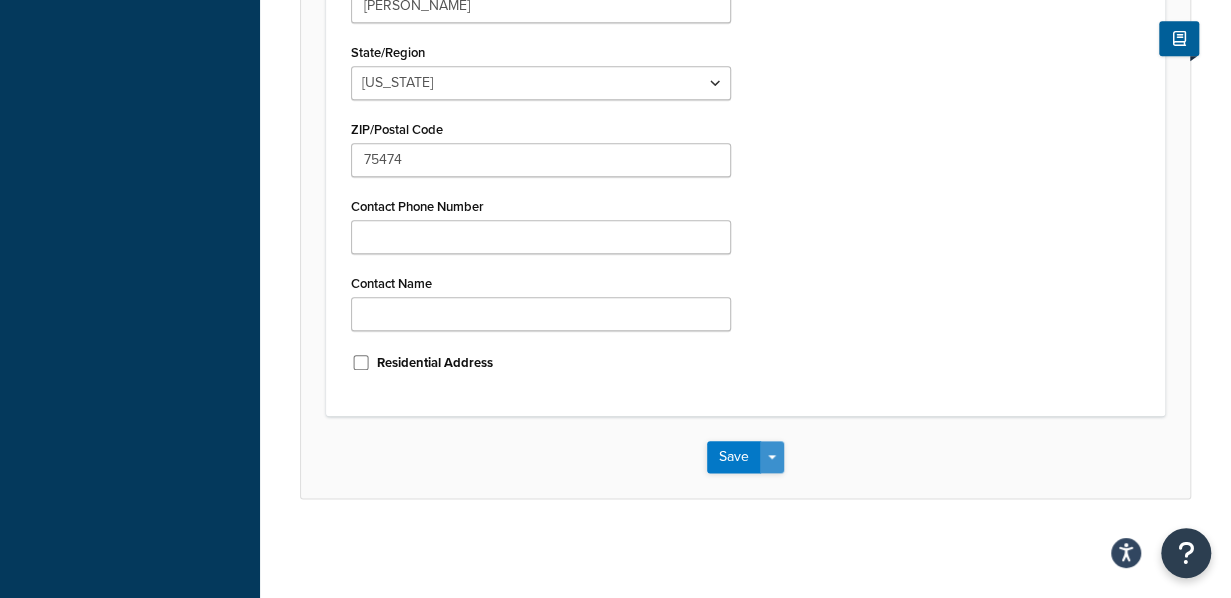 type on "9195 Highway 34 South" 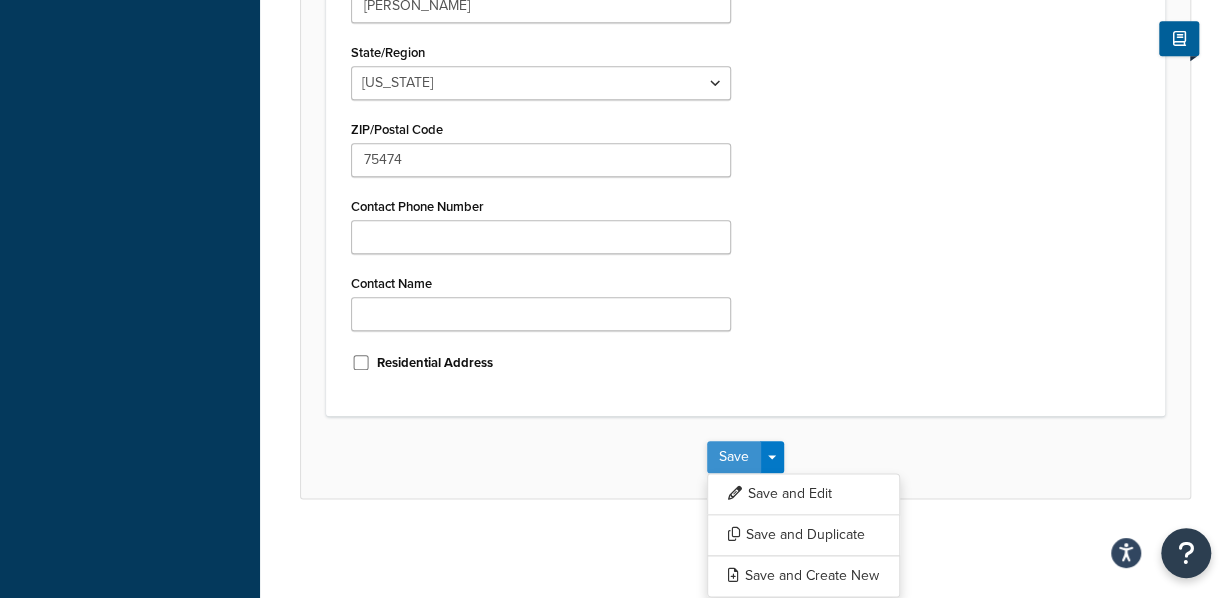 click on "Save" at bounding box center [734, 457] 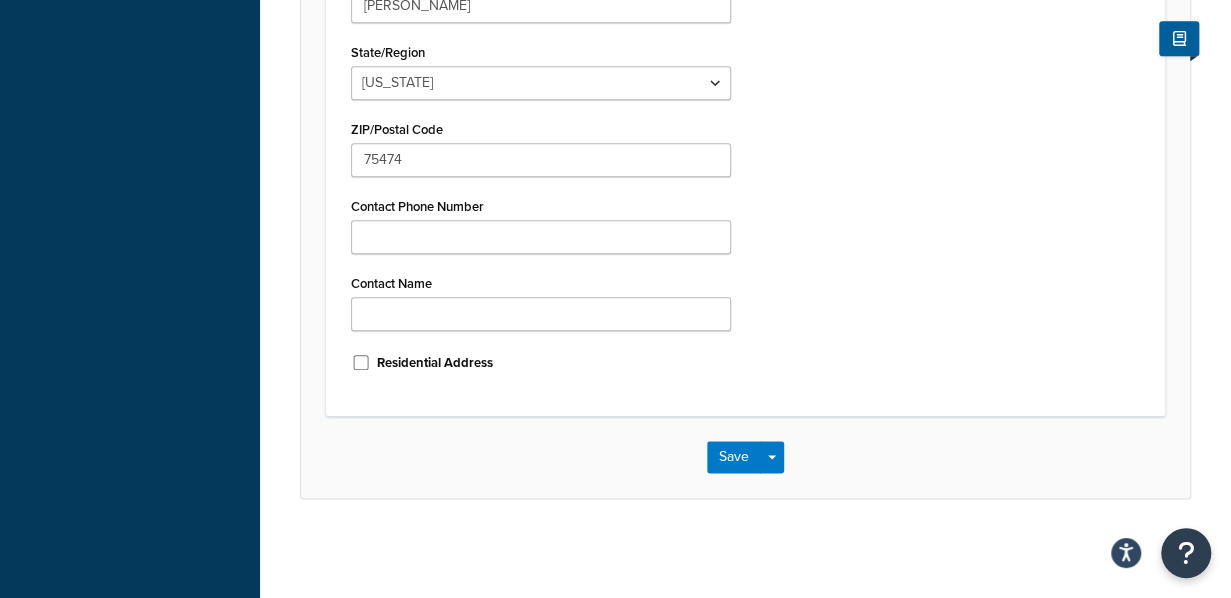 scroll, scrollTop: 0, scrollLeft: 0, axis: both 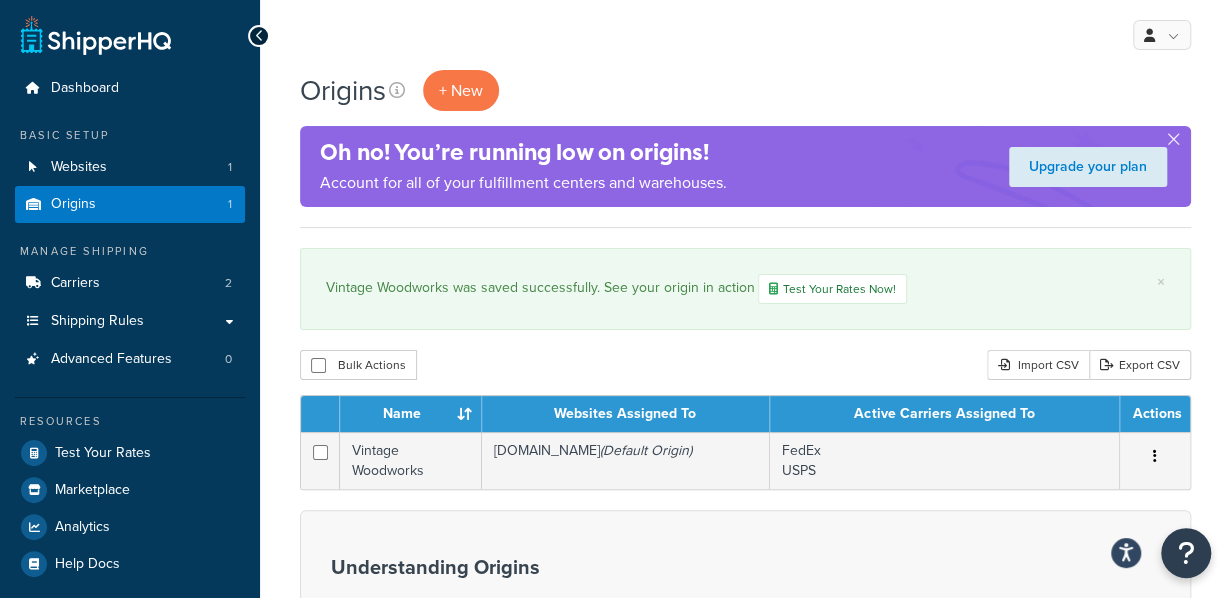 click on "Origins
+ New" at bounding box center (745, 90) 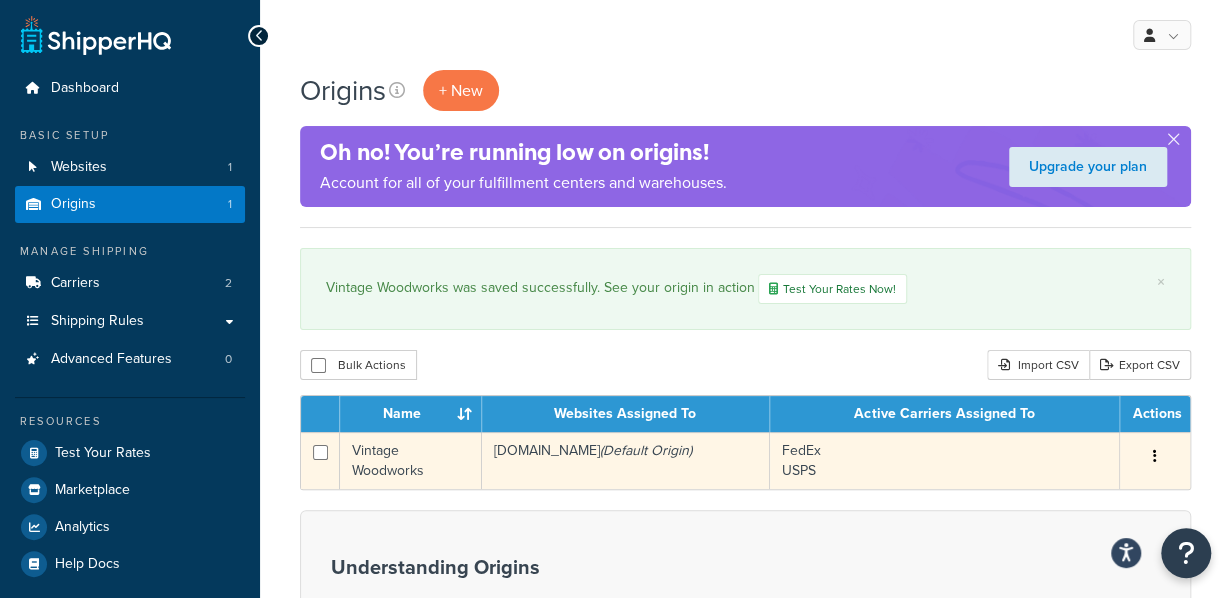 click on "Vintage Woodworks" at bounding box center [411, 460] 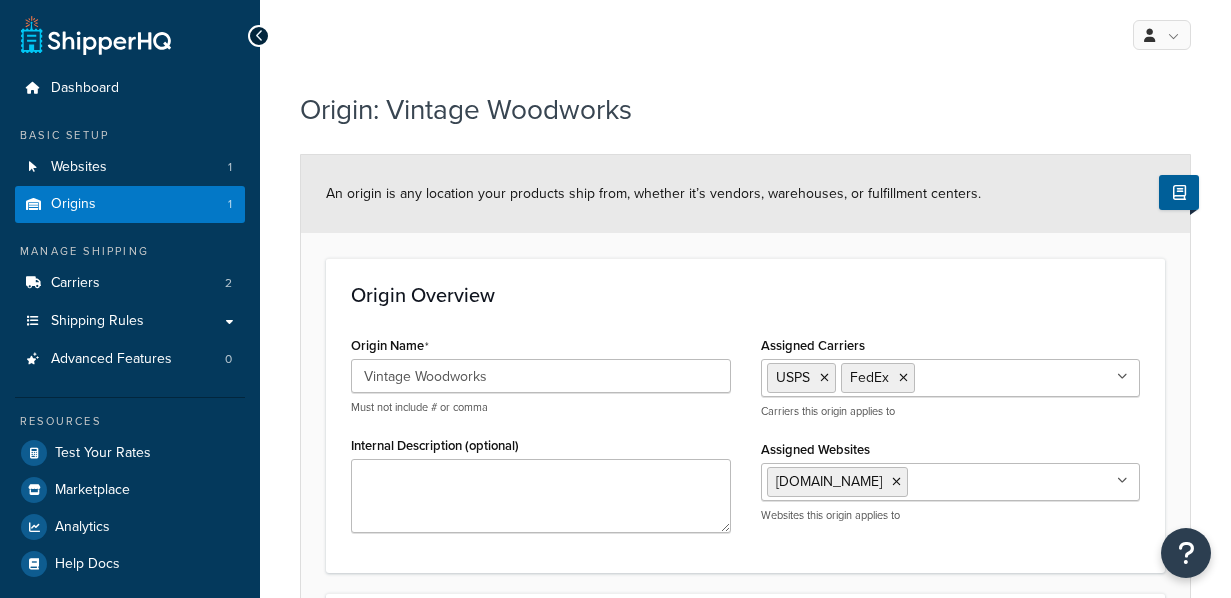select on "43" 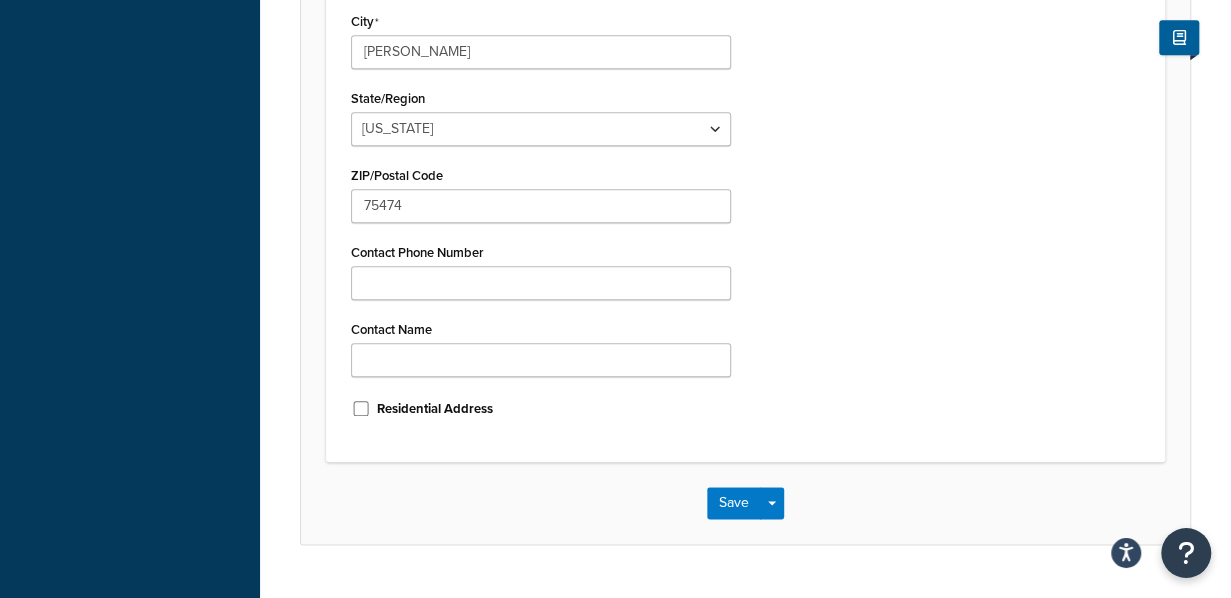 scroll, scrollTop: 936, scrollLeft: 0, axis: vertical 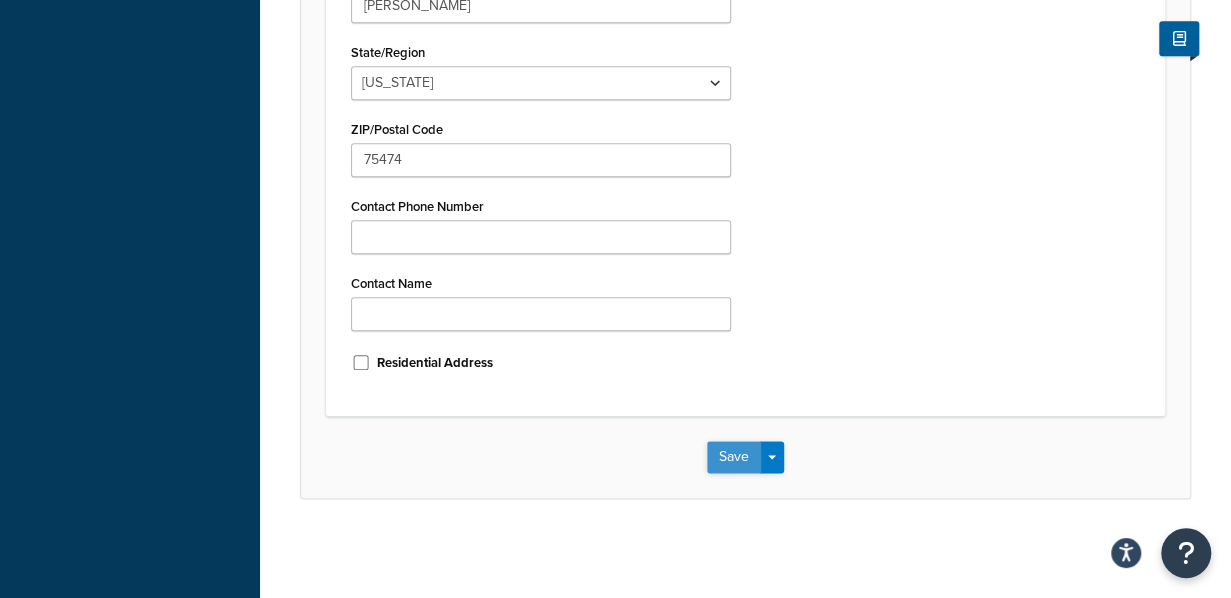 click on "Save" at bounding box center (734, 457) 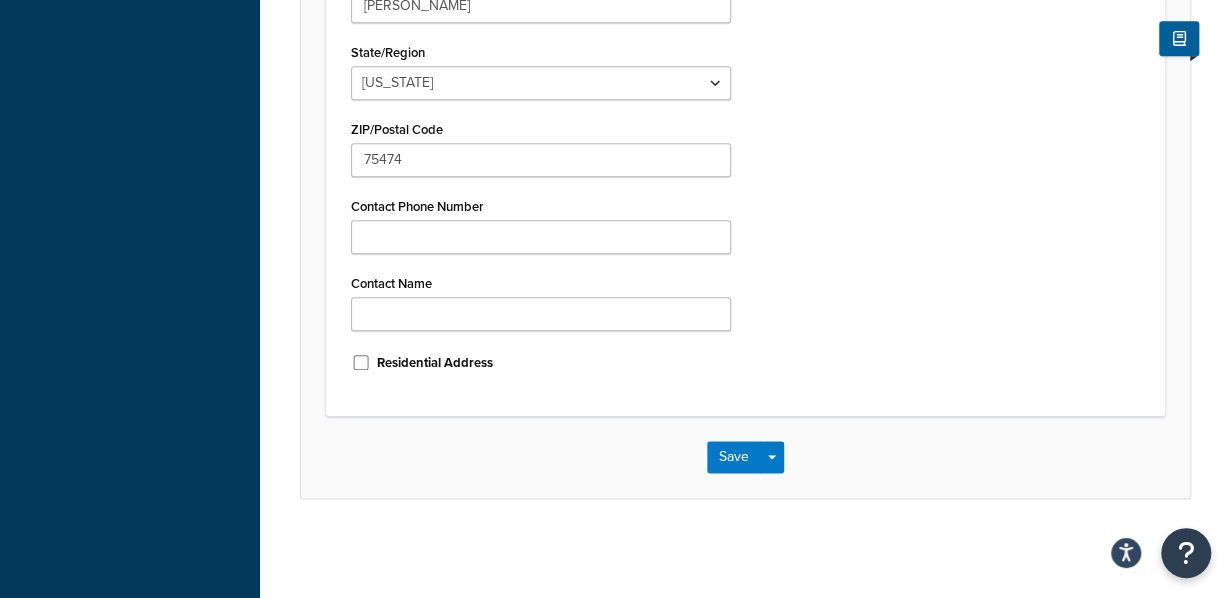 scroll, scrollTop: 0, scrollLeft: 0, axis: both 